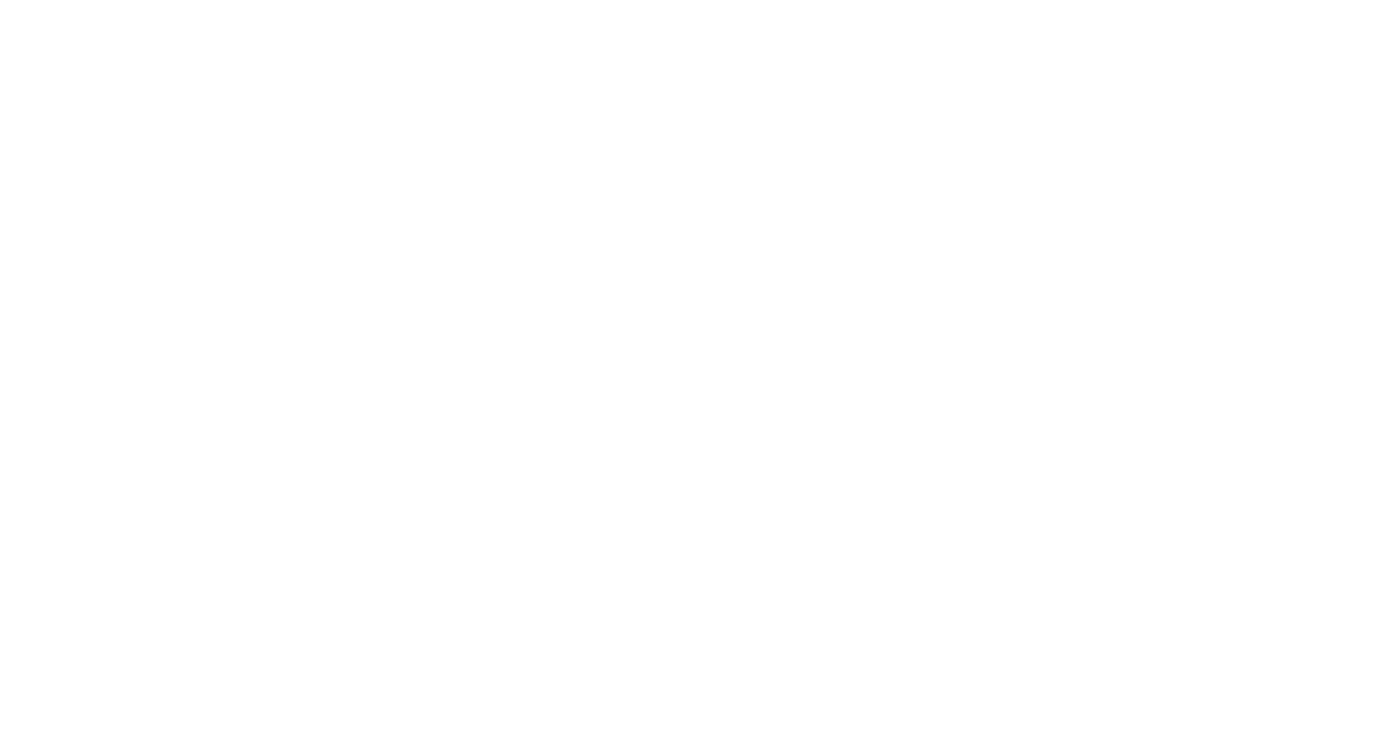 scroll, scrollTop: 0, scrollLeft: 0, axis: both 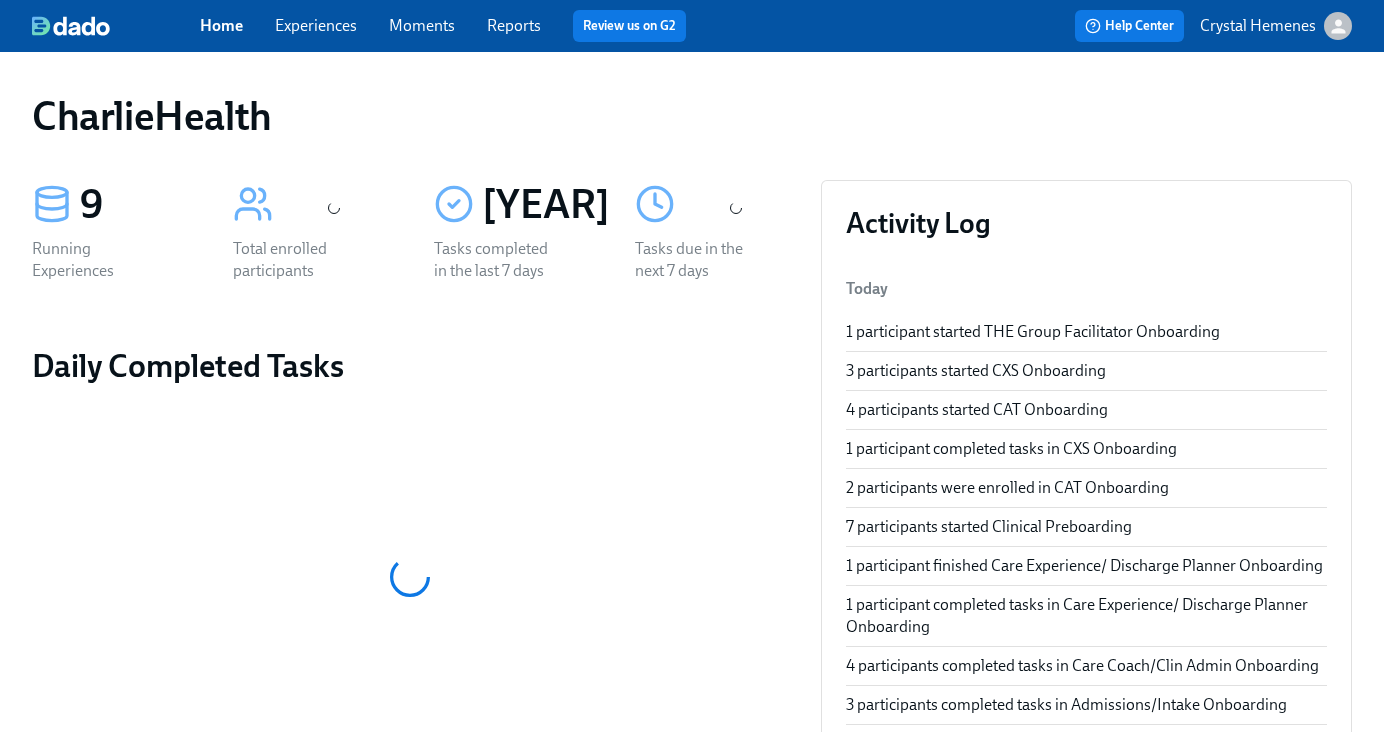 click on "Experiences" at bounding box center (316, 25) 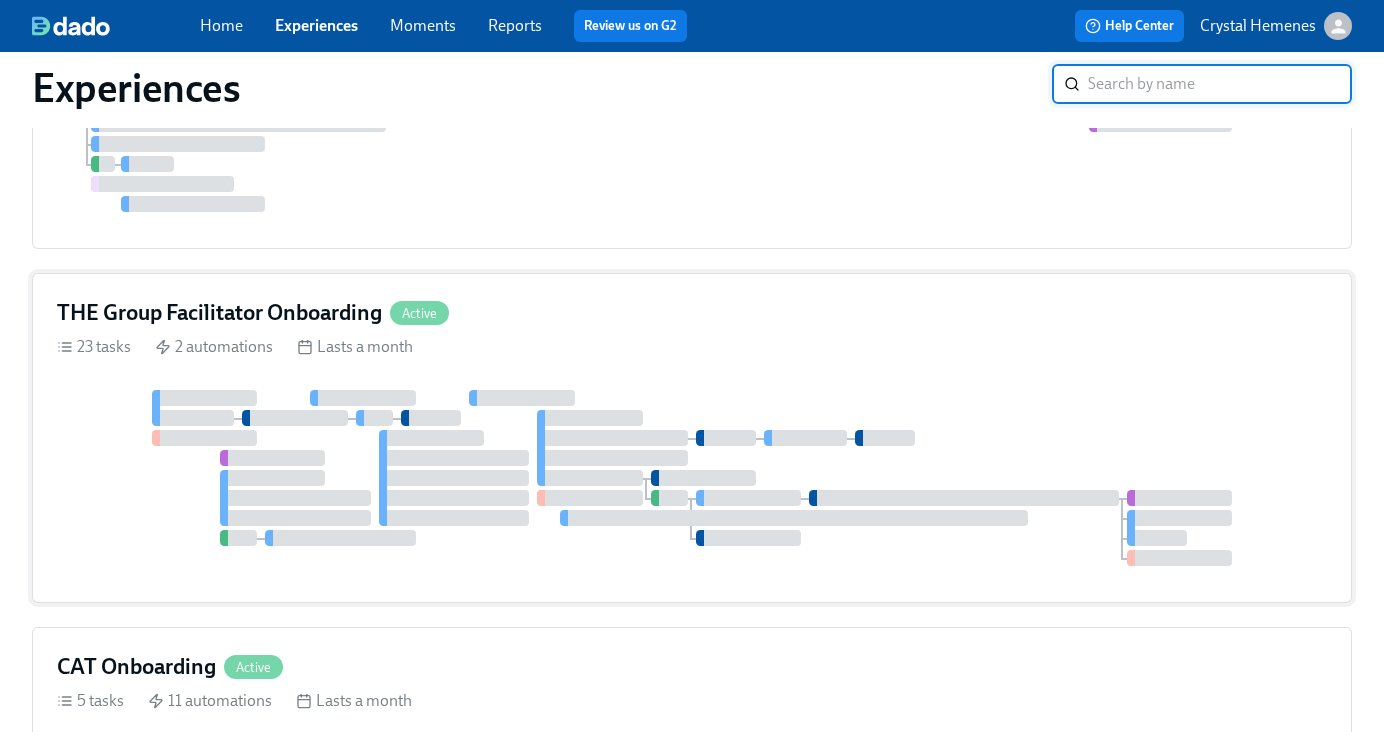 scroll, scrollTop: 1646, scrollLeft: 0, axis: vertical 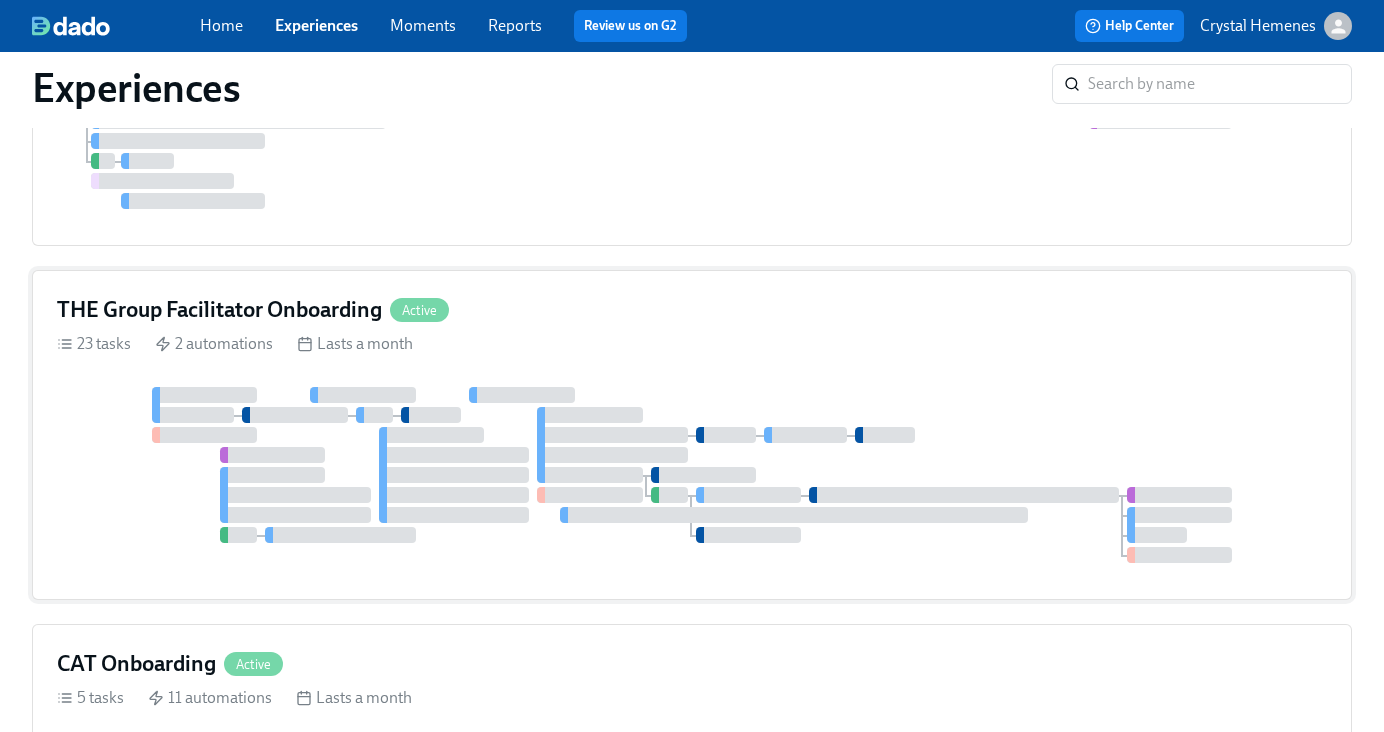 click on "THE Group Facilitator Onboarding" at bounding box center [219, 310] 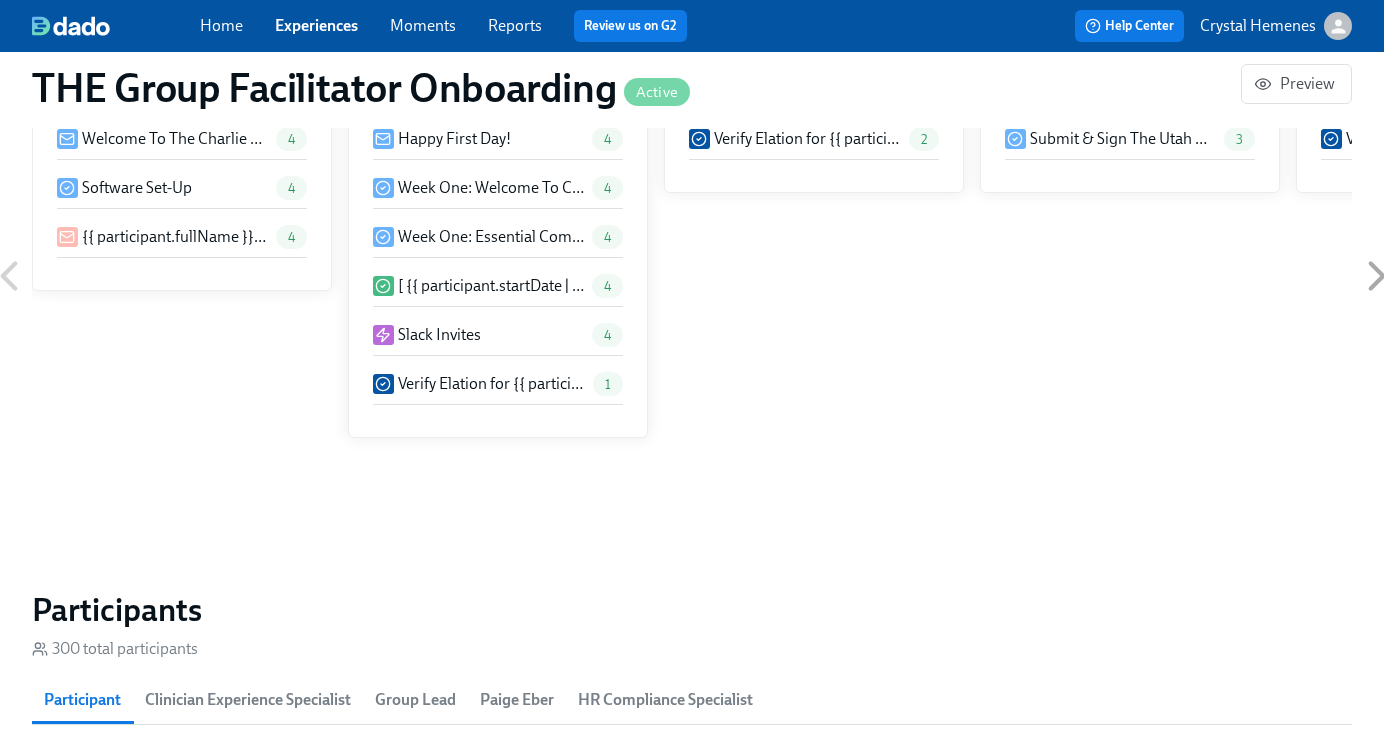 scroll, scrollTop: 1362, scrollLeft: 0, axis: vertical 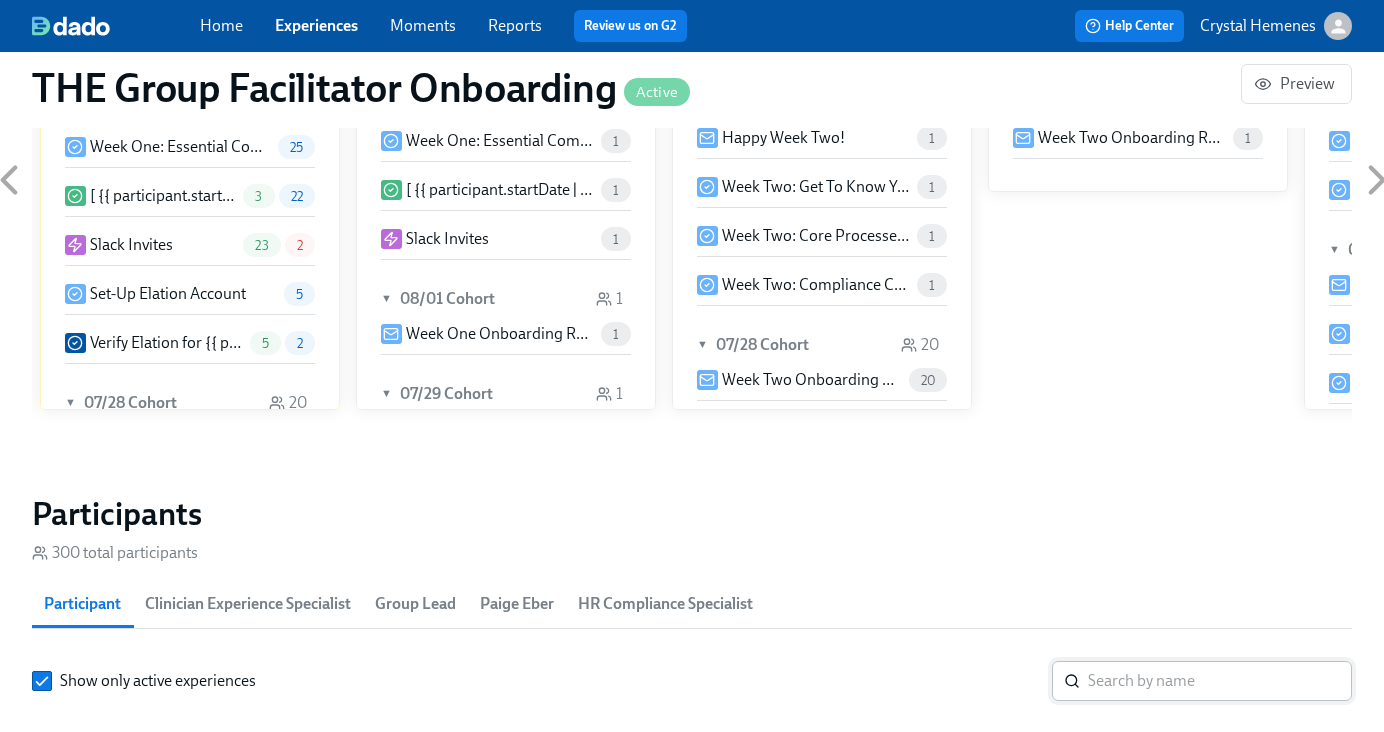 click at bounding box center [1220, 681] 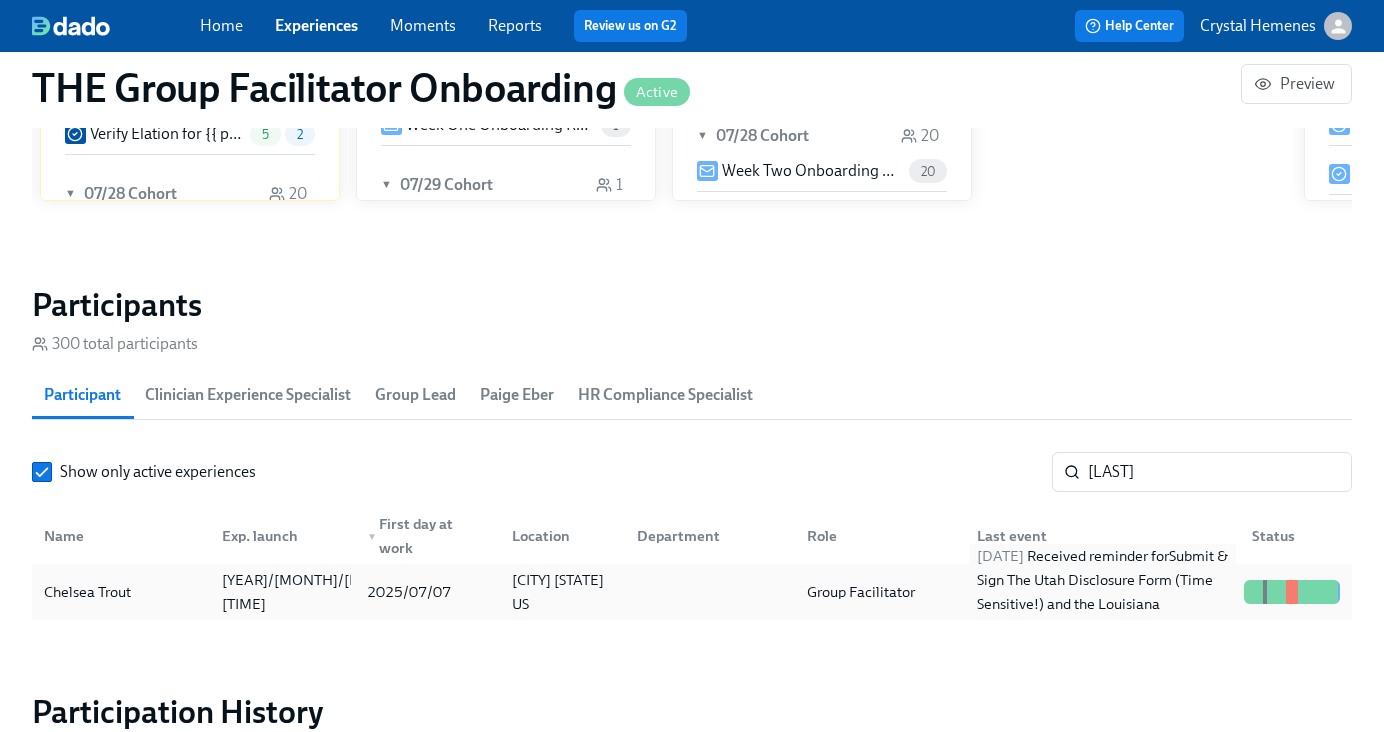 click on "[DATE]   Received reminder for  Submit & Sign The Utah Disclosure Form (Time Sensitive!) and the Louisiana Background Check" at bounding box center (1102, 592) 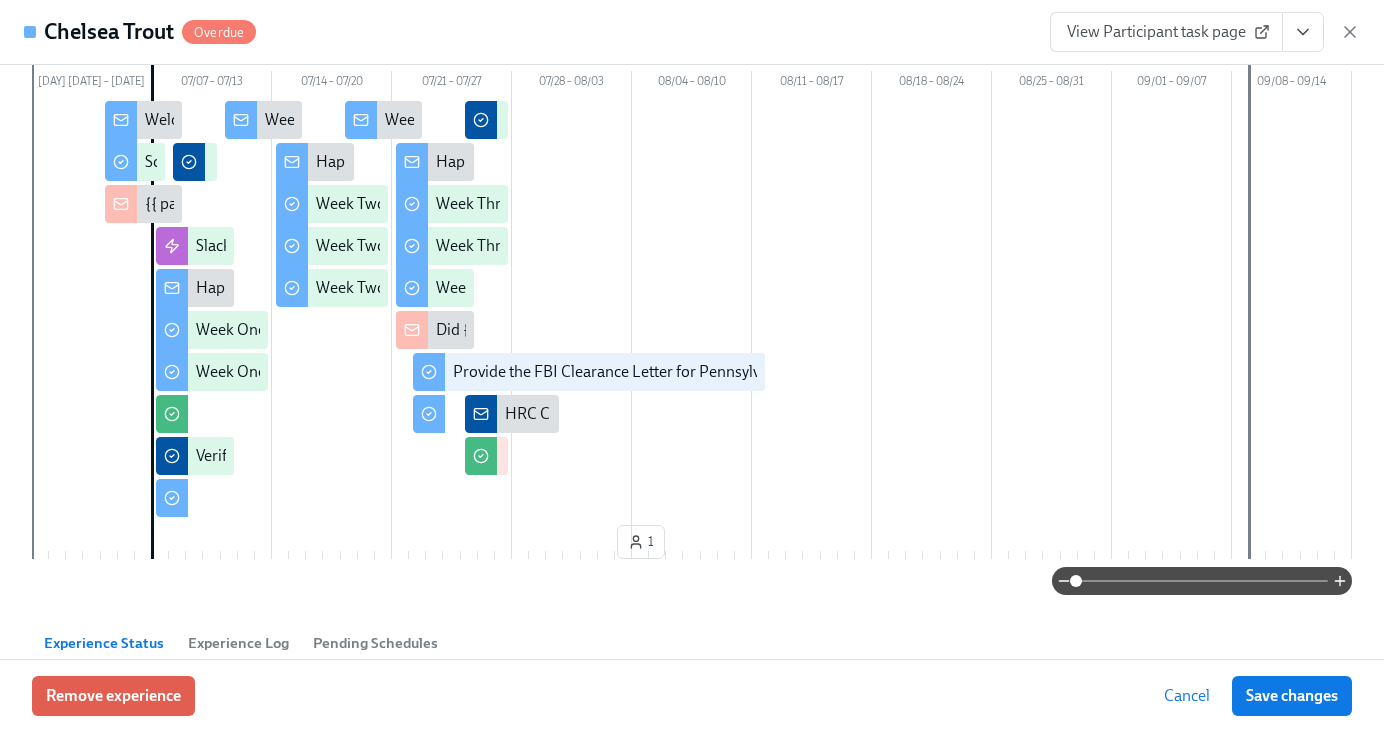scroll, scrollTop: 0, scrollLeft: 0, axis: both 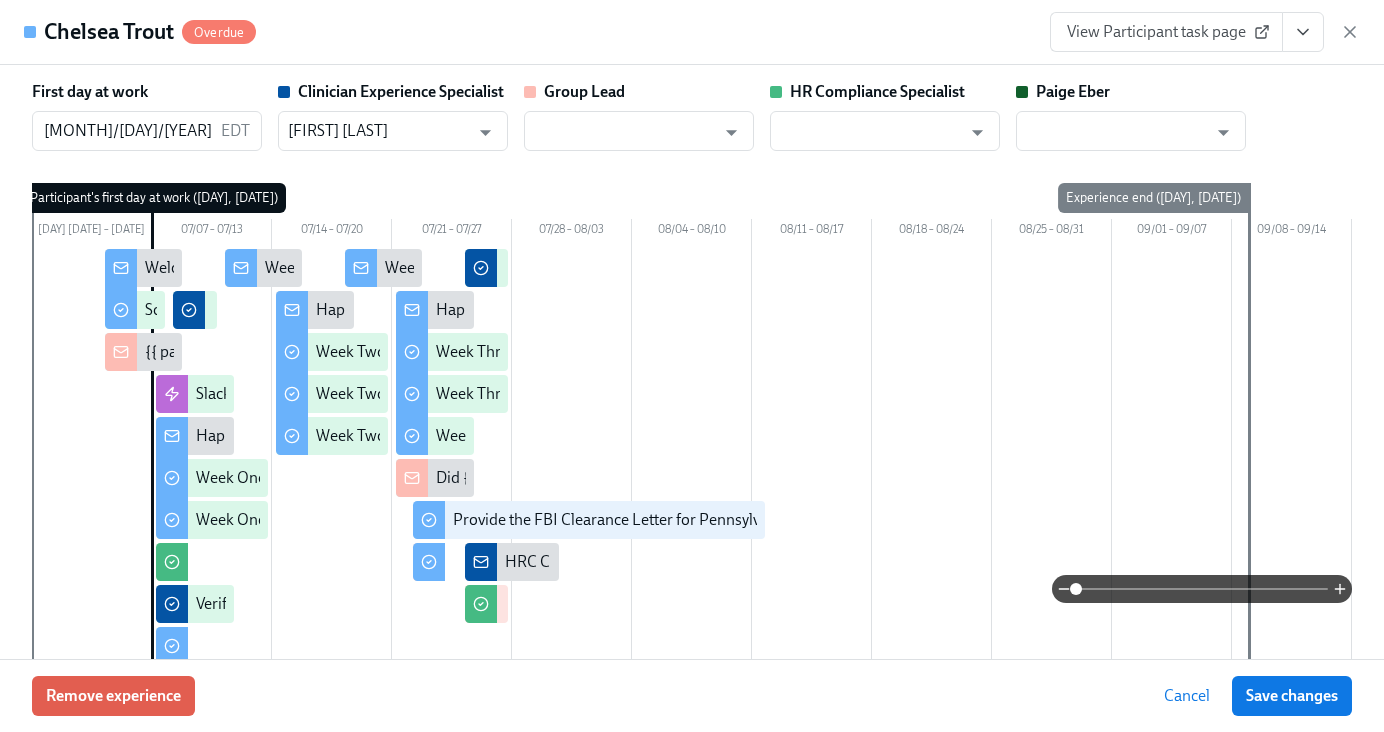 click at bounding box center (1303, 32) 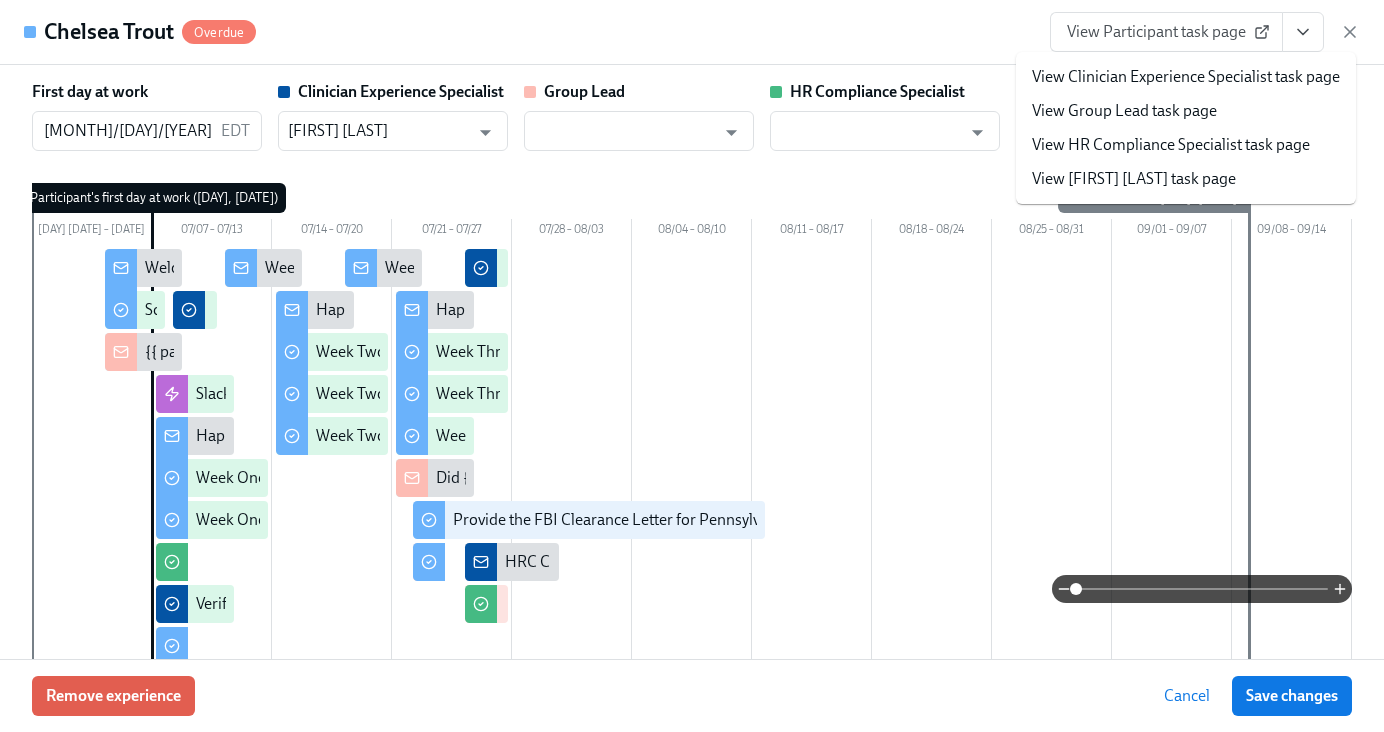 click on "View HR Compliance Specialist task page" at bounding box center [1171, 145] 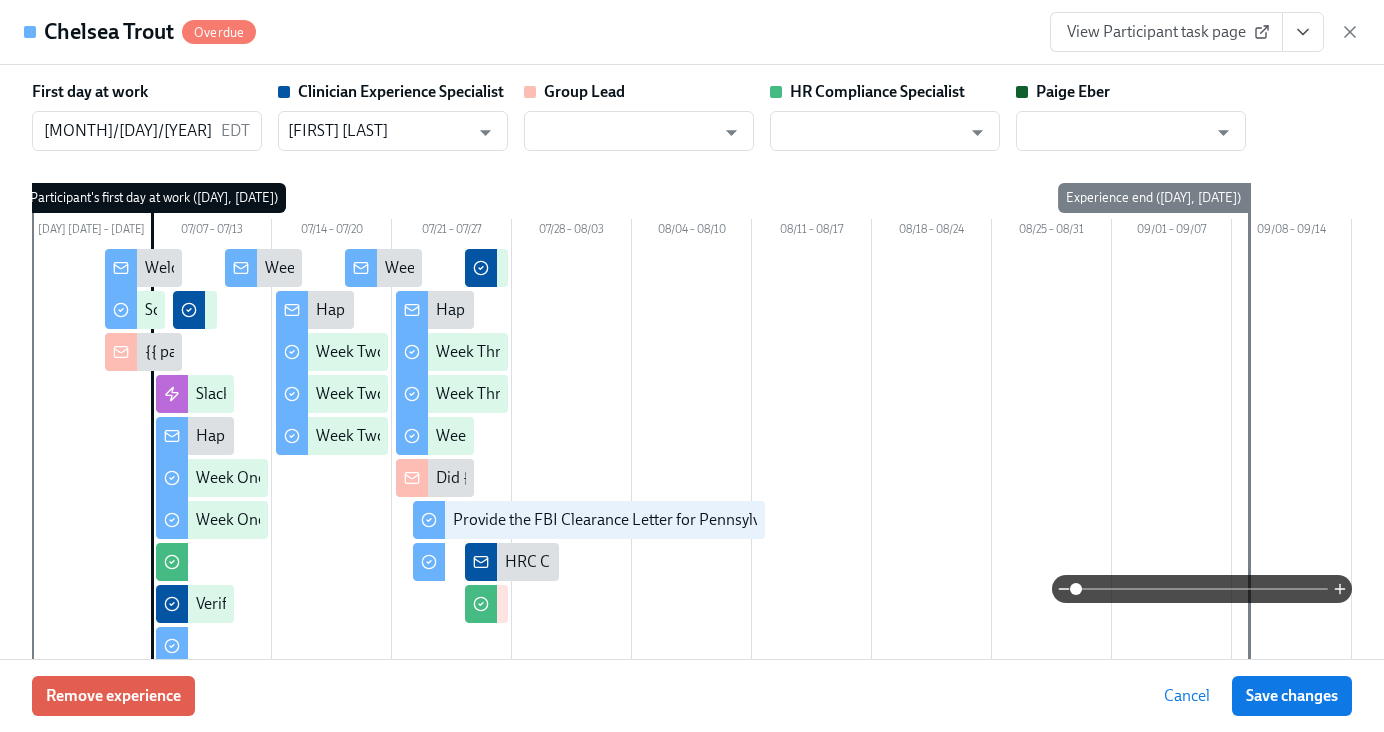 scroll, scrollTop: 0, scrollLeft: 28452, axis: horizontal 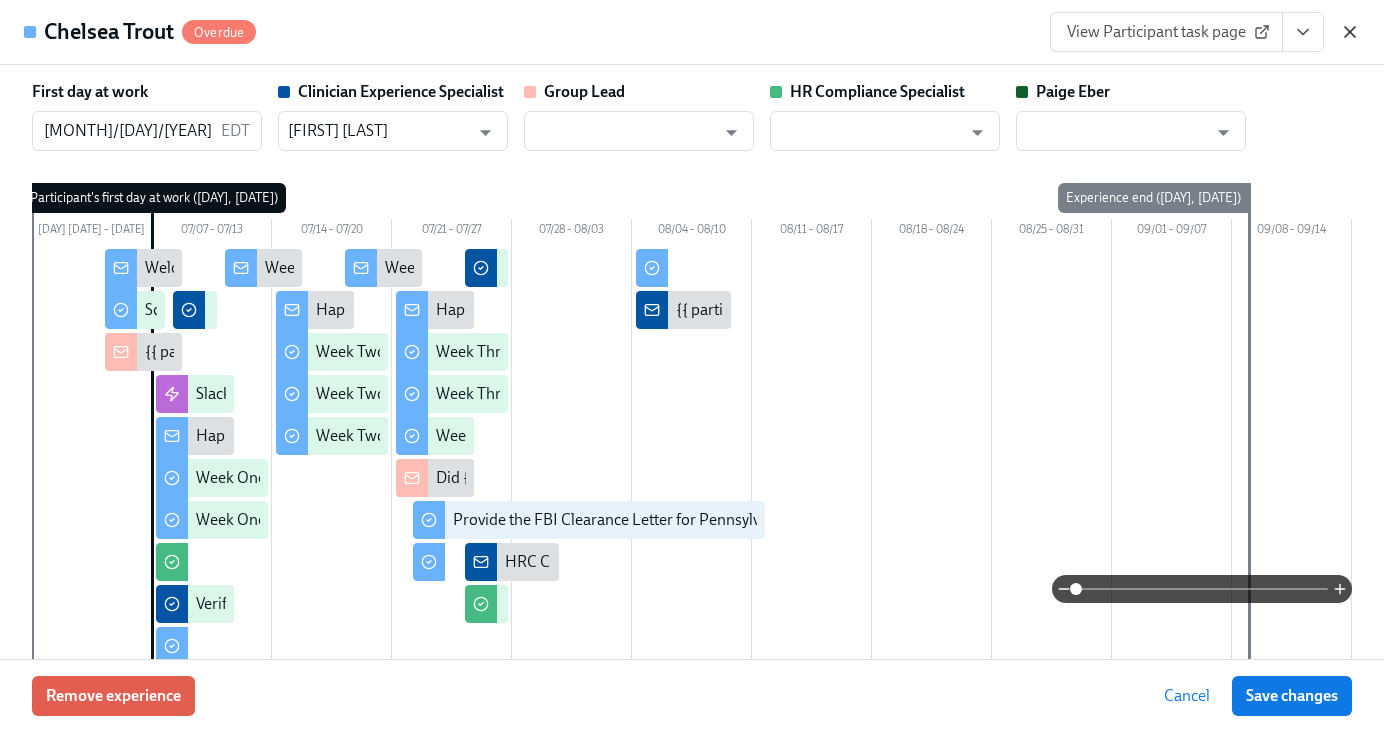 click 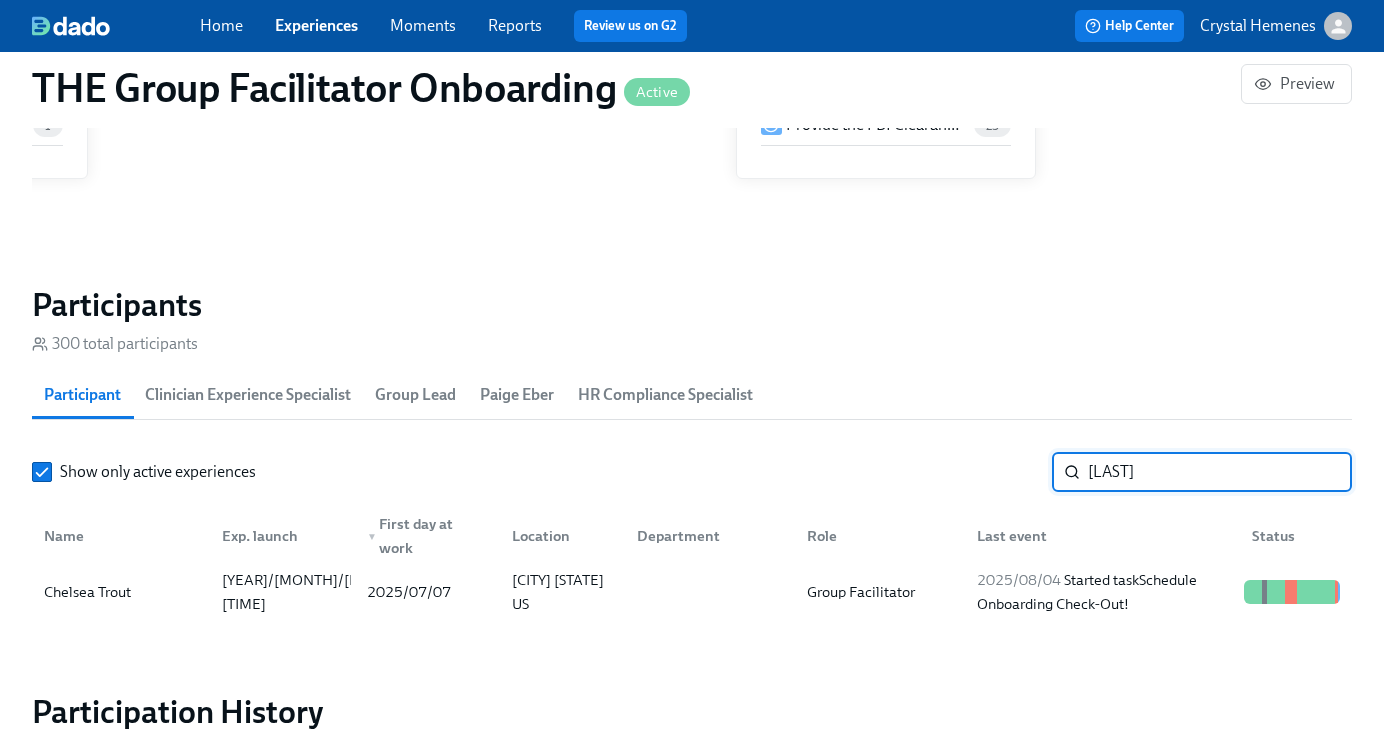 drag, startPoint x: 1145, startPoint y: 468, endPoint x: 984, endPoint y: 426, distance: 166.3881 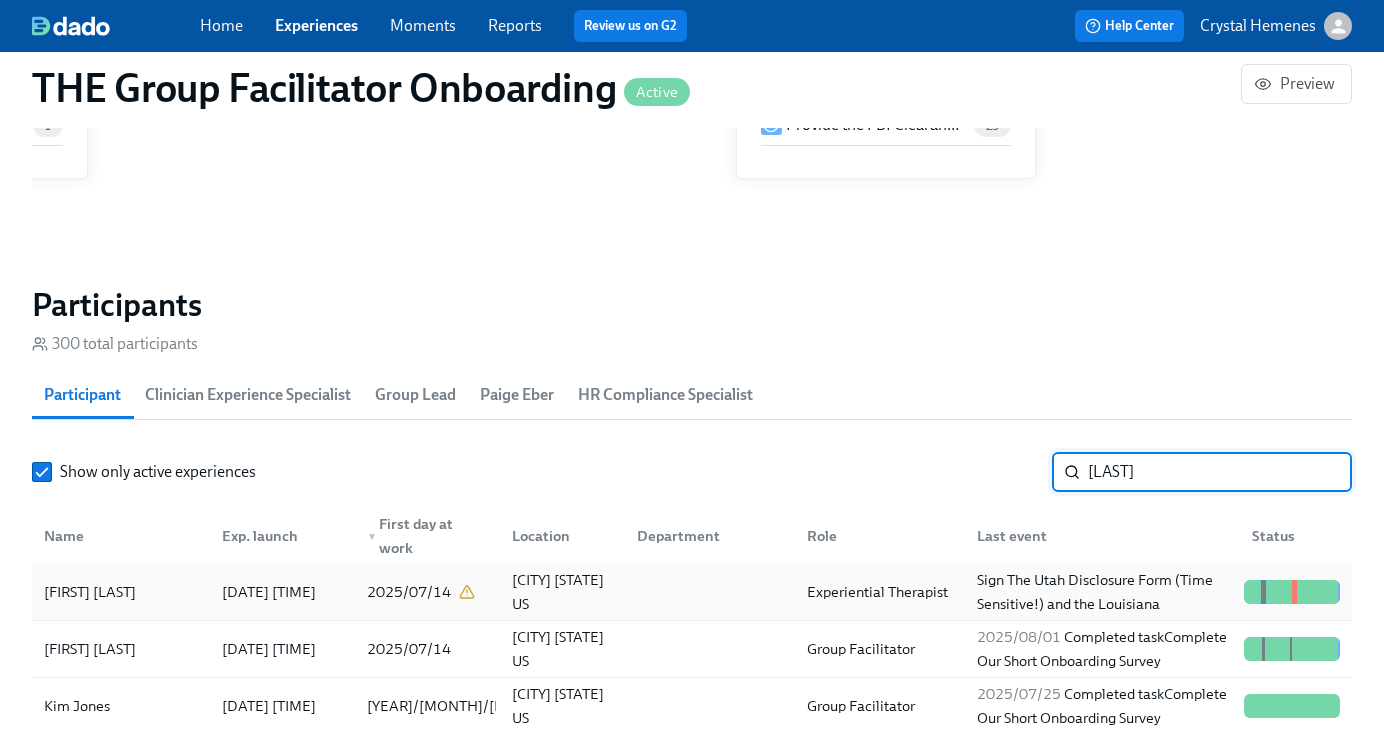 click at bounding box center [706, 592] 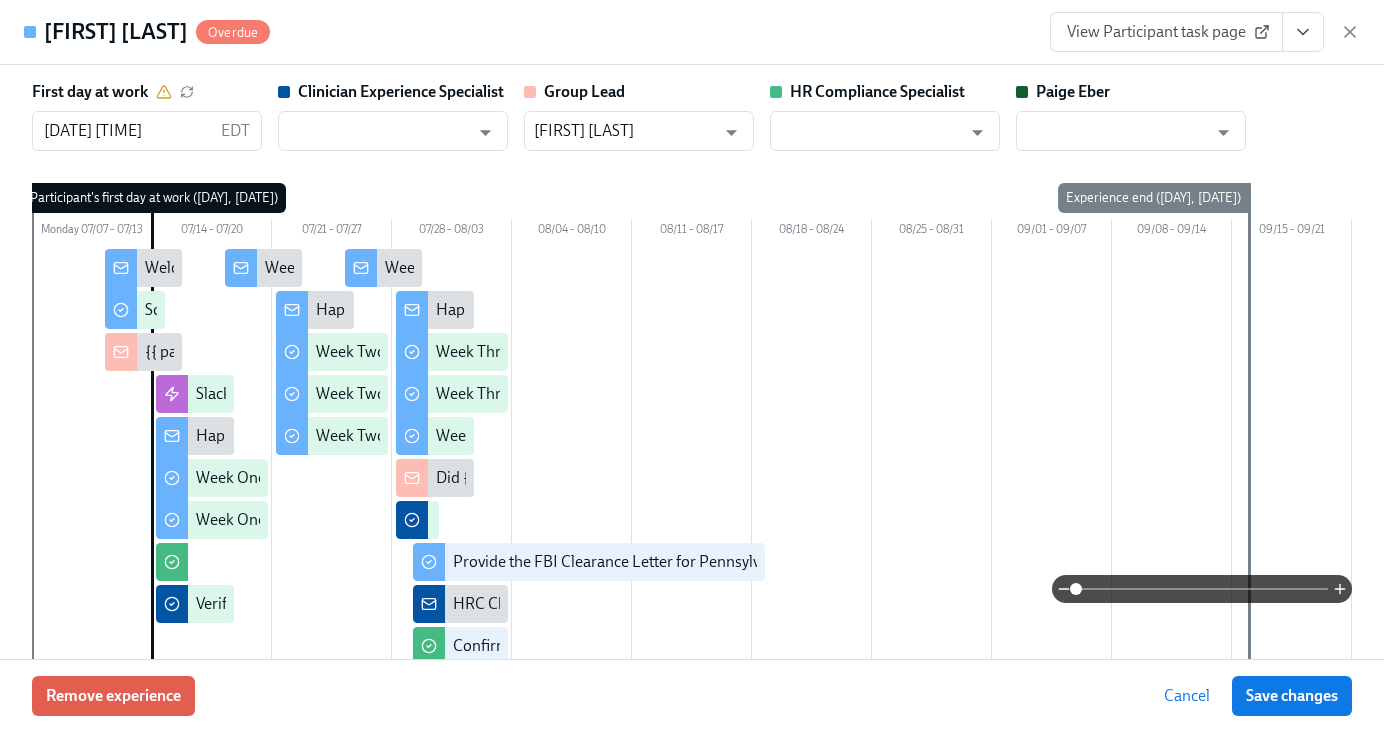 click at bounding box center (1303, 32) 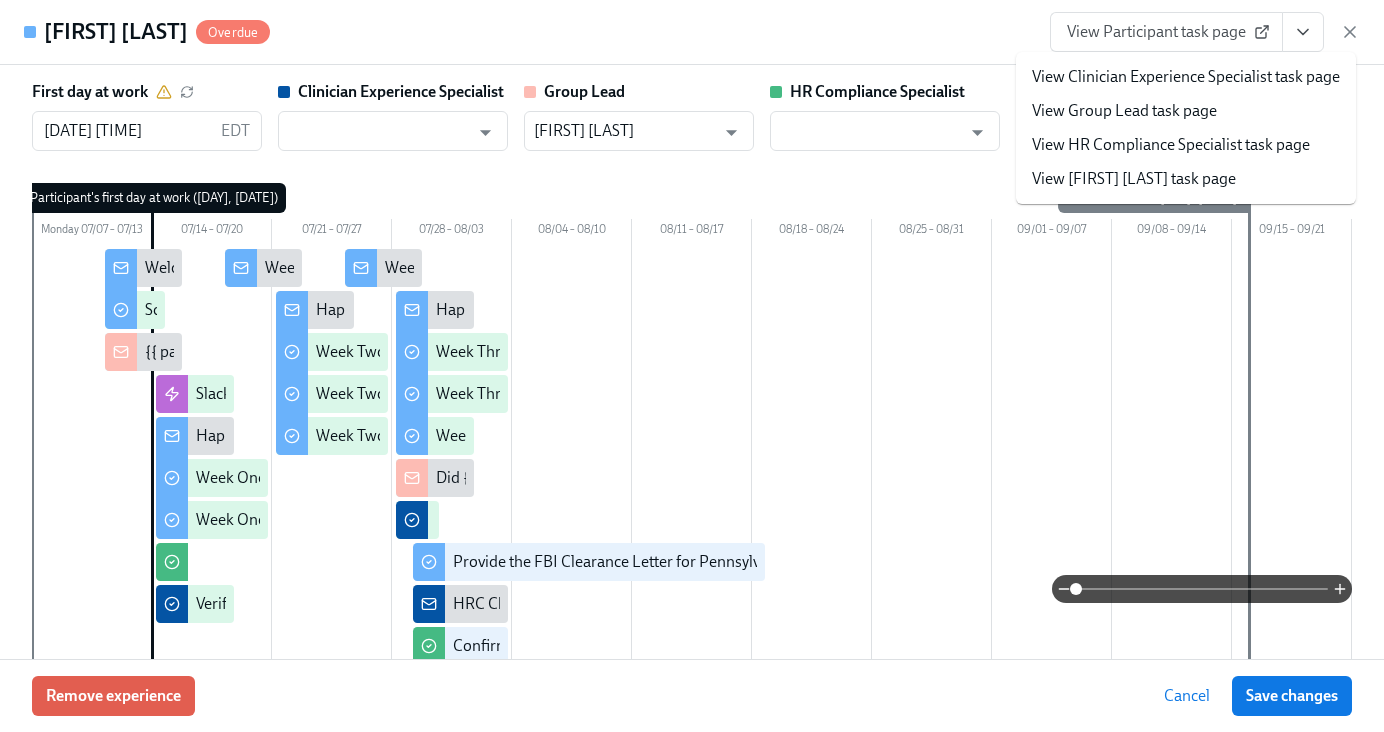 click on "View HR Compliance Specialist task page" at bounding box center (1171, 145) 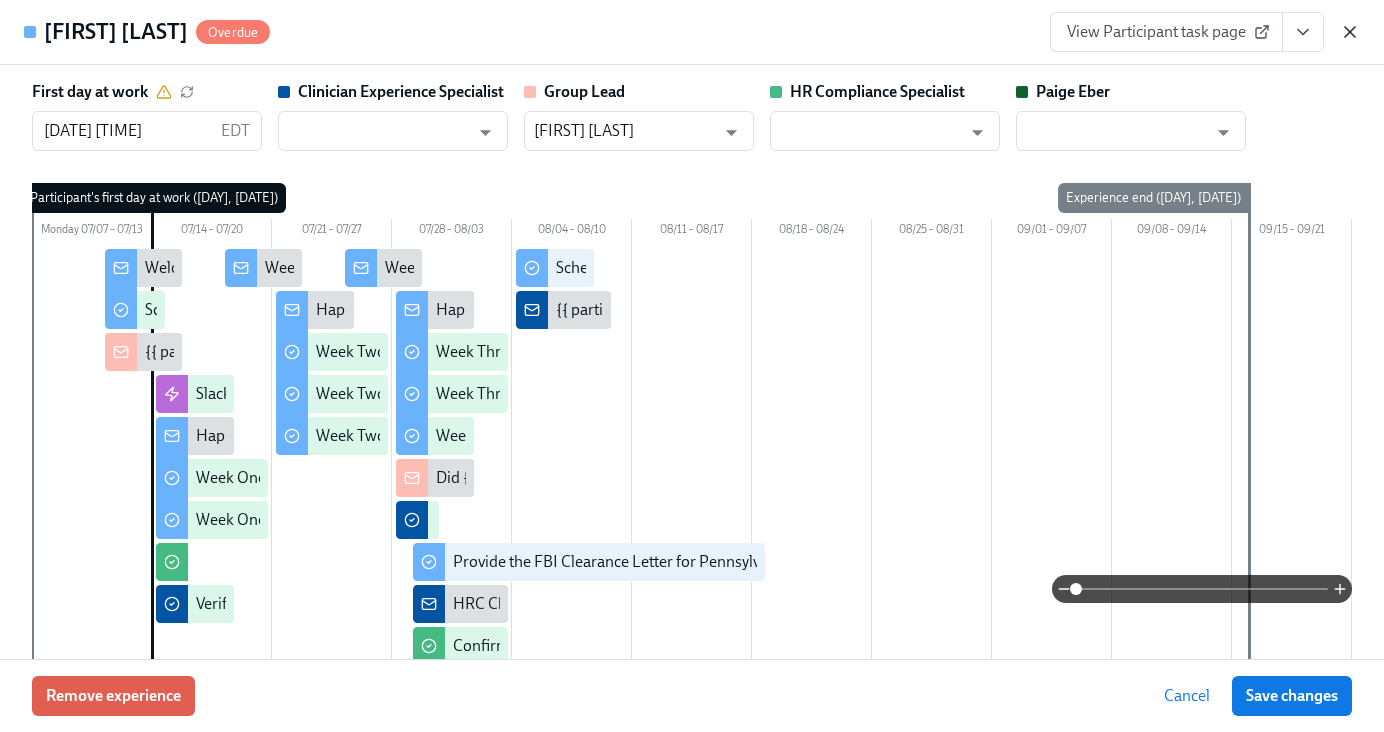 click 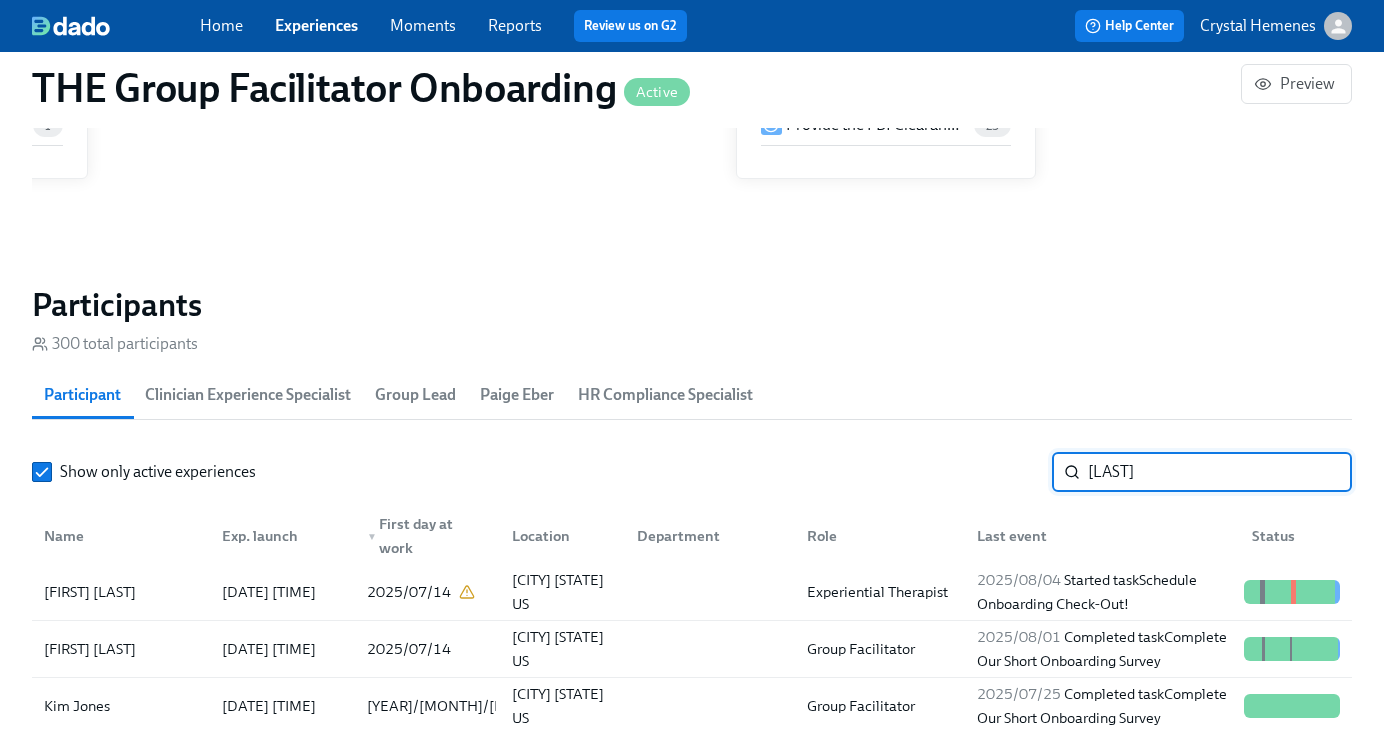 drag, startPoint x: 1179, startPoint y: 473, endPoint x: 925, endPoint y: 461, distance: 254.28331 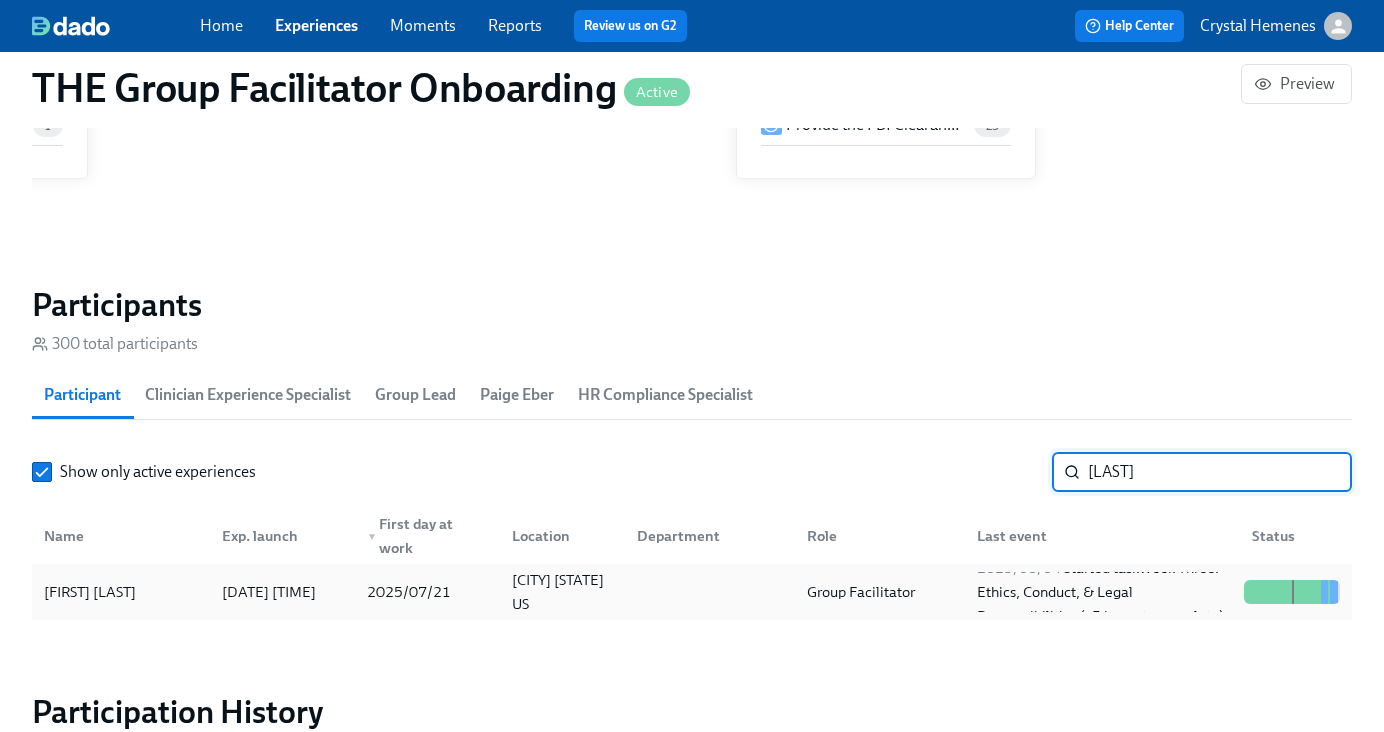 type on "[LAST]" 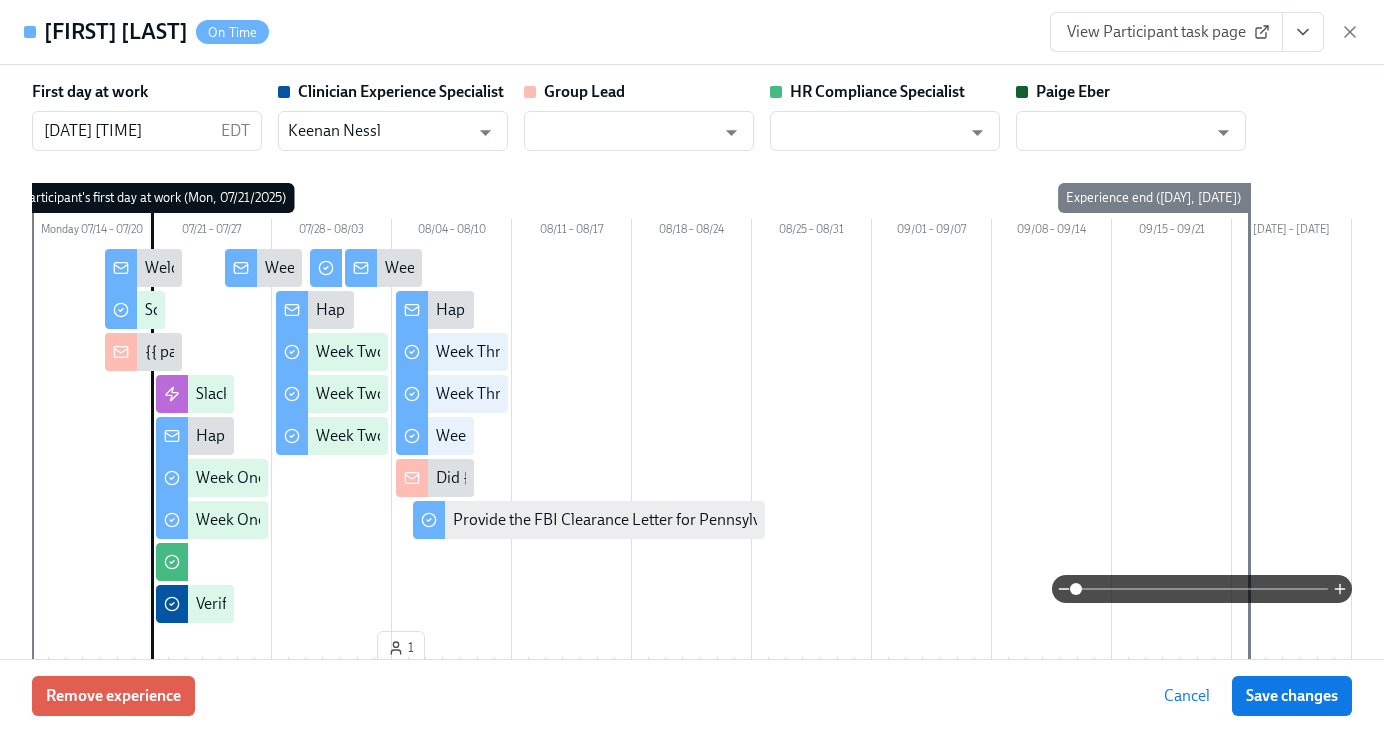 click at bounding box center [1303, 32] 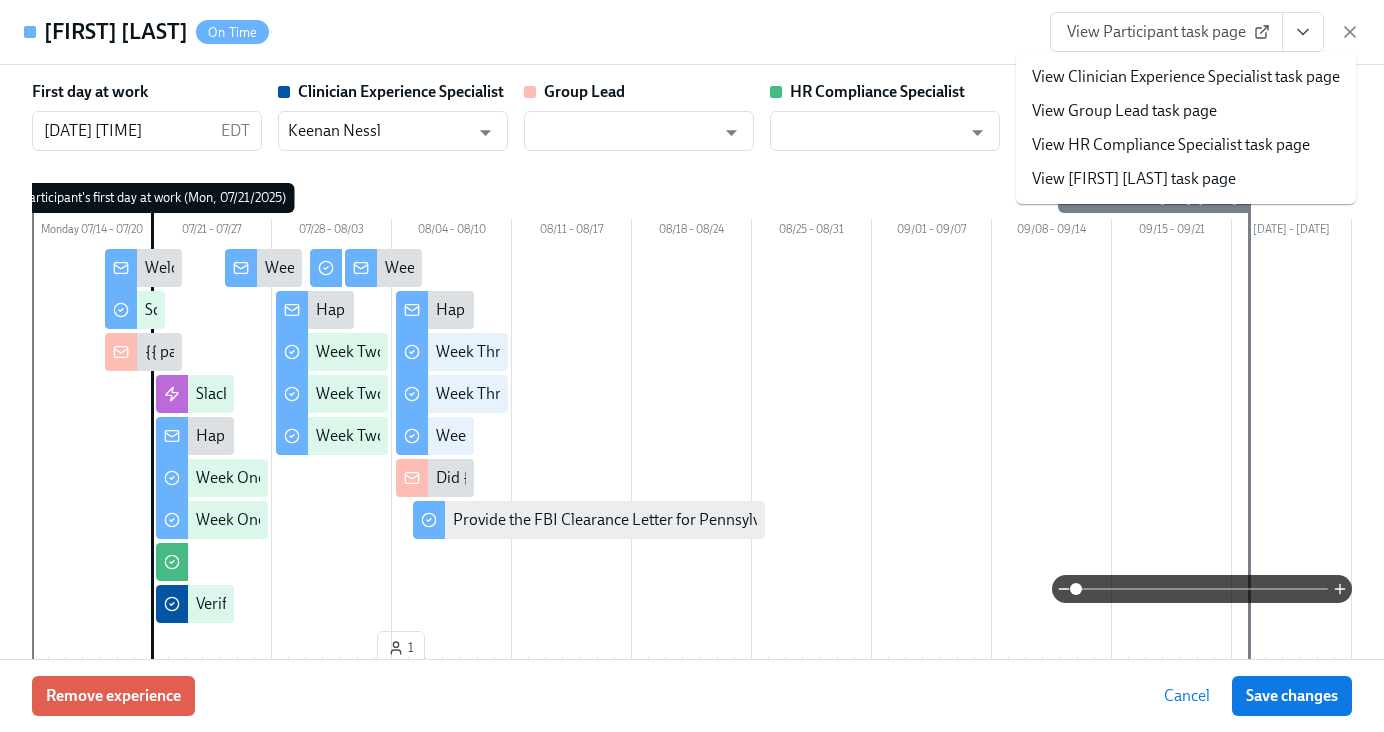 click on "First day at work ​ Clinician Experience Specialist ​ Group Lead ​ HR Compliance Specialist ​  Monday  –   –   –   –   –   –   –   –   –   –   –   –  1 Experience start ([DAY], [DATE]/[YEAR]) Participant's first day at work ([DAY], [DATE]/[YEAR]) Experience end ([DAY], [DATE]/[YEAR]) Slack Invites Welcome To The Charlie Health Team! Software Set-Up Happy First Day! Week One: Welcome To Charlie Health Tasks! (~3 hours to complete) Week One: Essential Compliance Tasks (~6.5 hours to complete) Week One Onboarding Recap! Happy Week Two! Week Two: Get To Know Your Role (~4 hours to complete) Week Two: Core Processes (~1.25 hours to complete) Week Two: Compliance Crisis Response (~1.5 hours to complete) Submit & Sign The Utah Disclosure Form (Time Sensitive!) and the Louisiana Background Check" at bounding box center (692, 391) 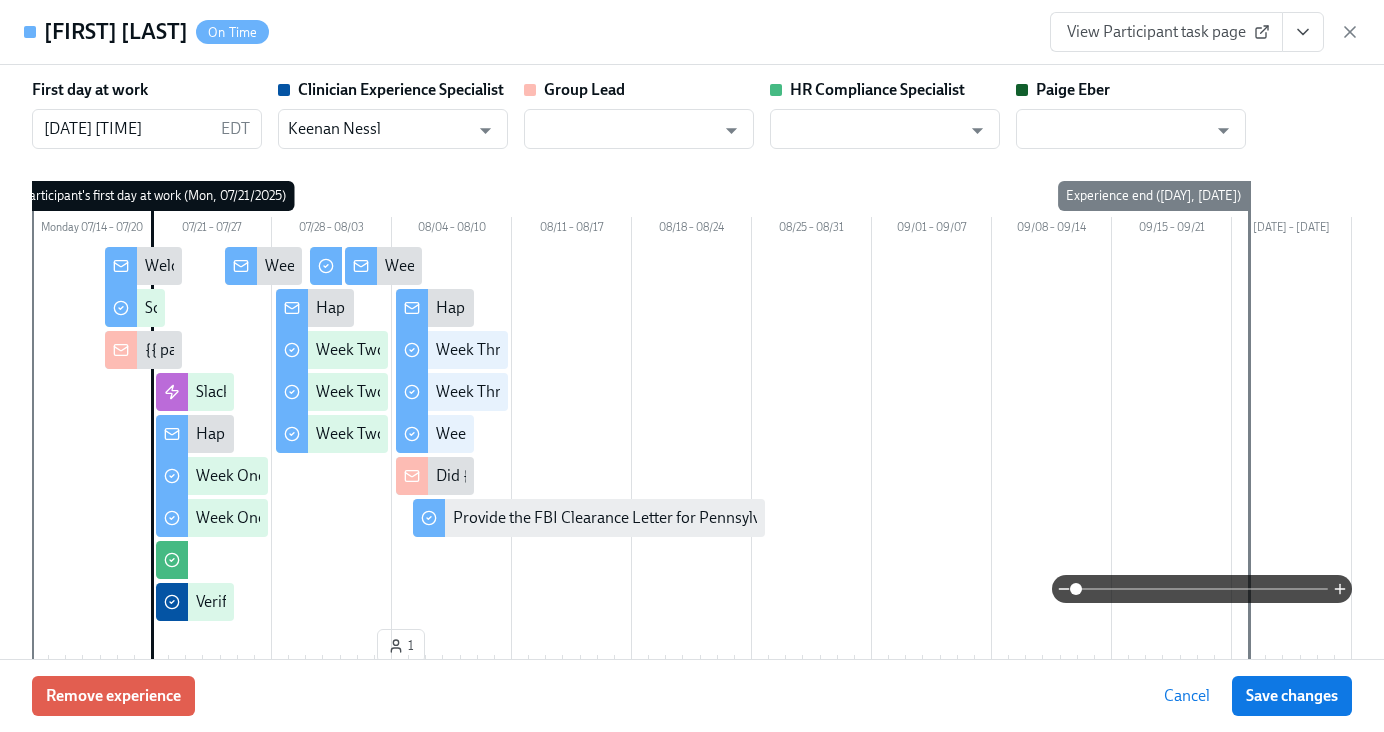 scroll, scrollTop: 0, scrollLeft: 0, axis: both 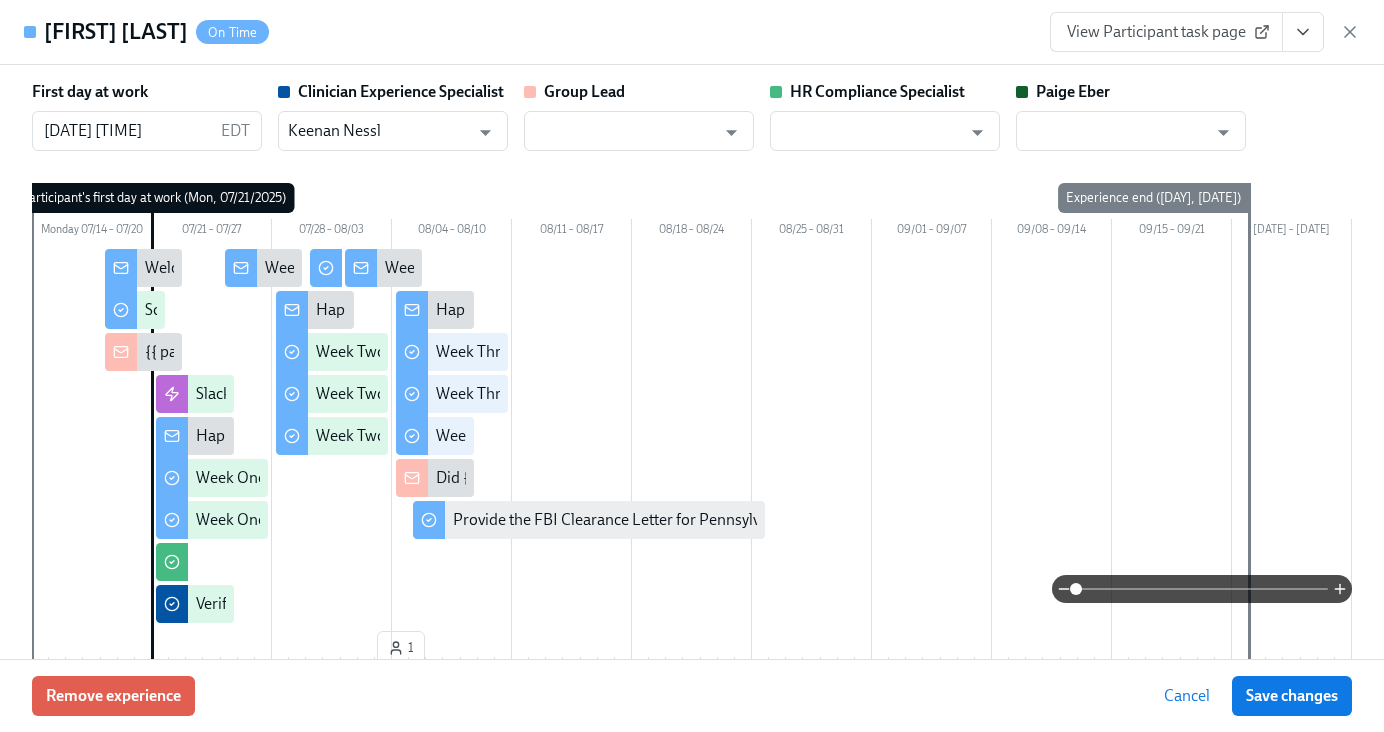 click at bounding box center (1303, 32) 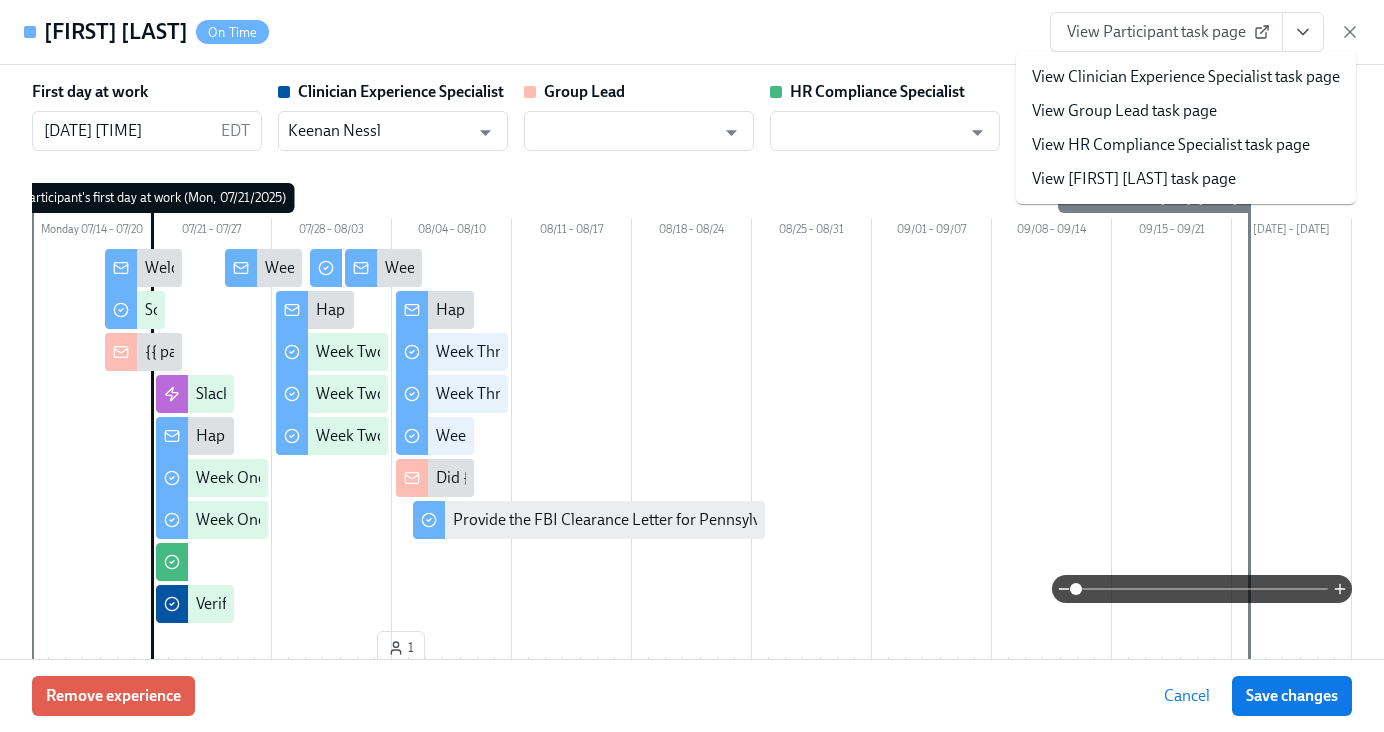 click on "View HR Compliance Specialist task page" at bounding box center [1171, 145] 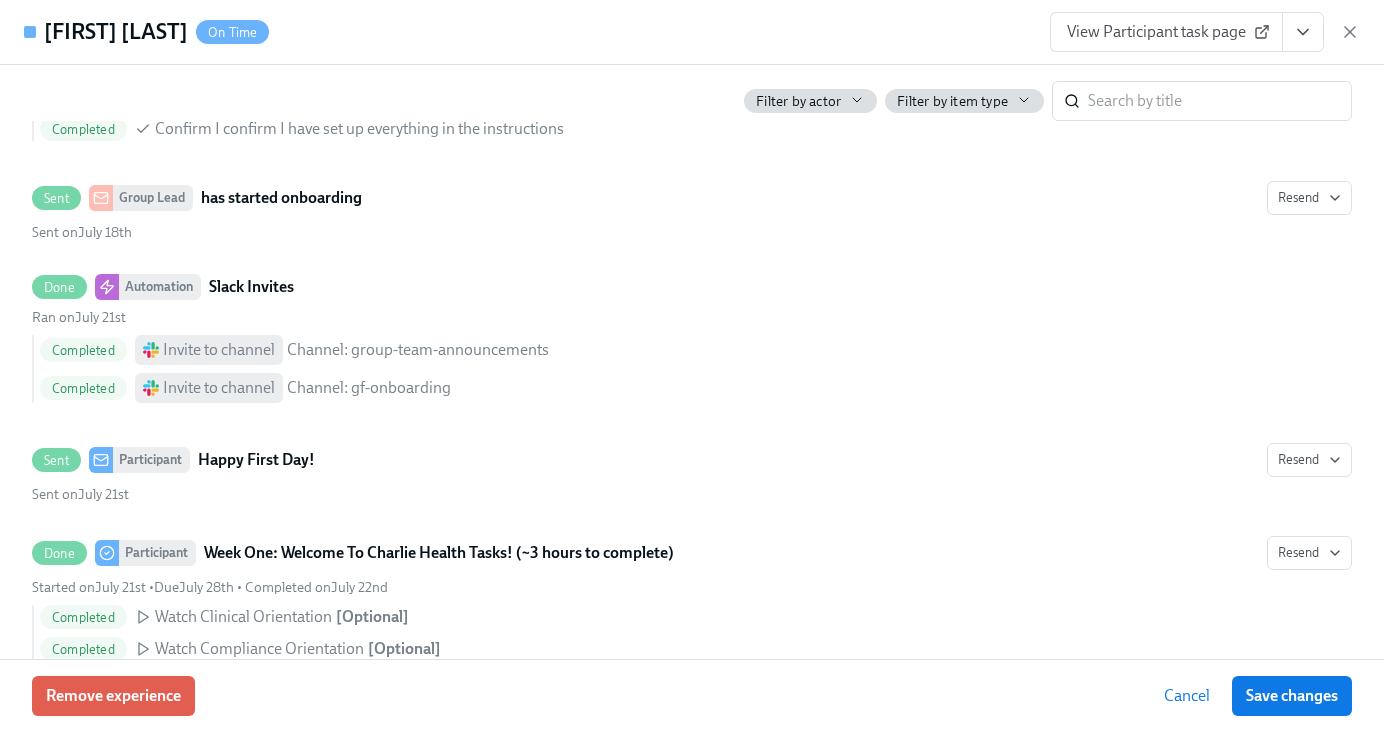 scroll, scrollTop: 1214, scrollLeft: 0, axis: vertical 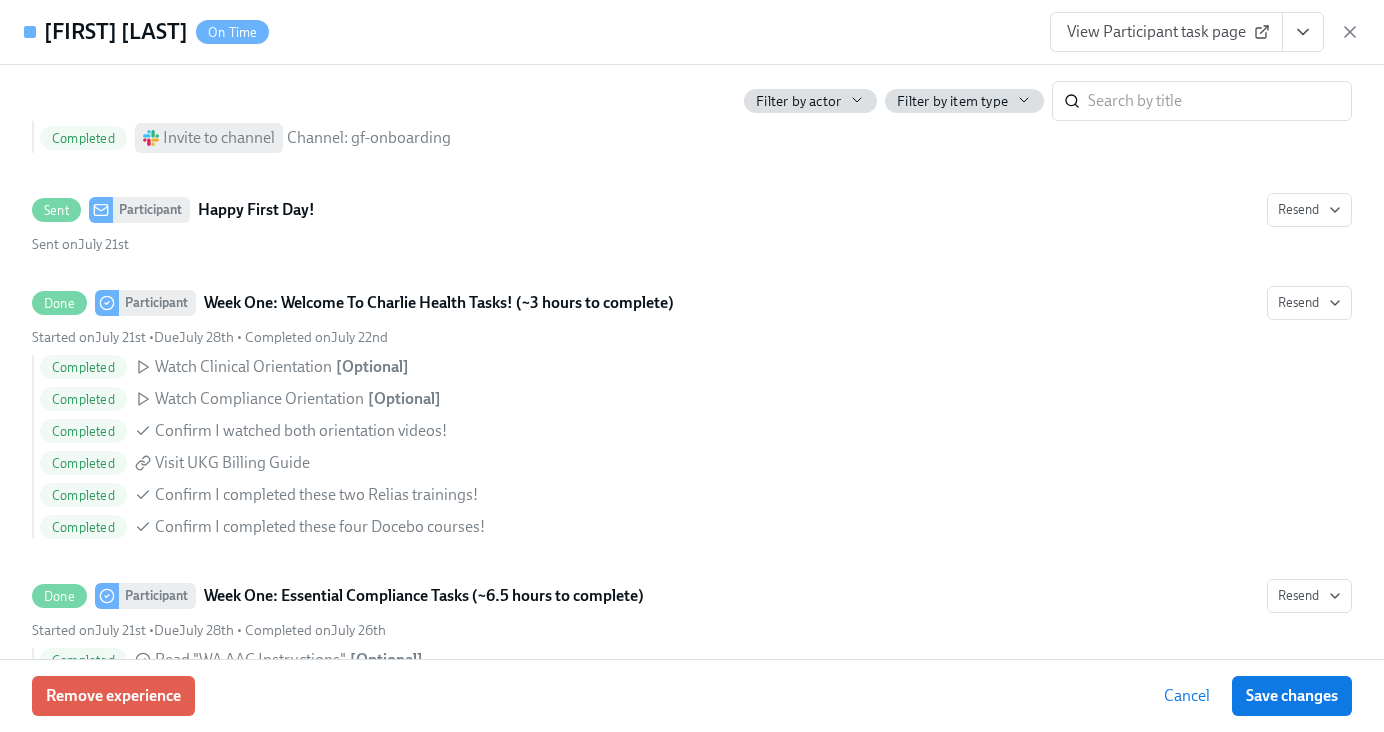 drag, startPoint x: 47, startPoint y: 28, endPoint x: 261, endPoint y: 41, distance: 214.3945 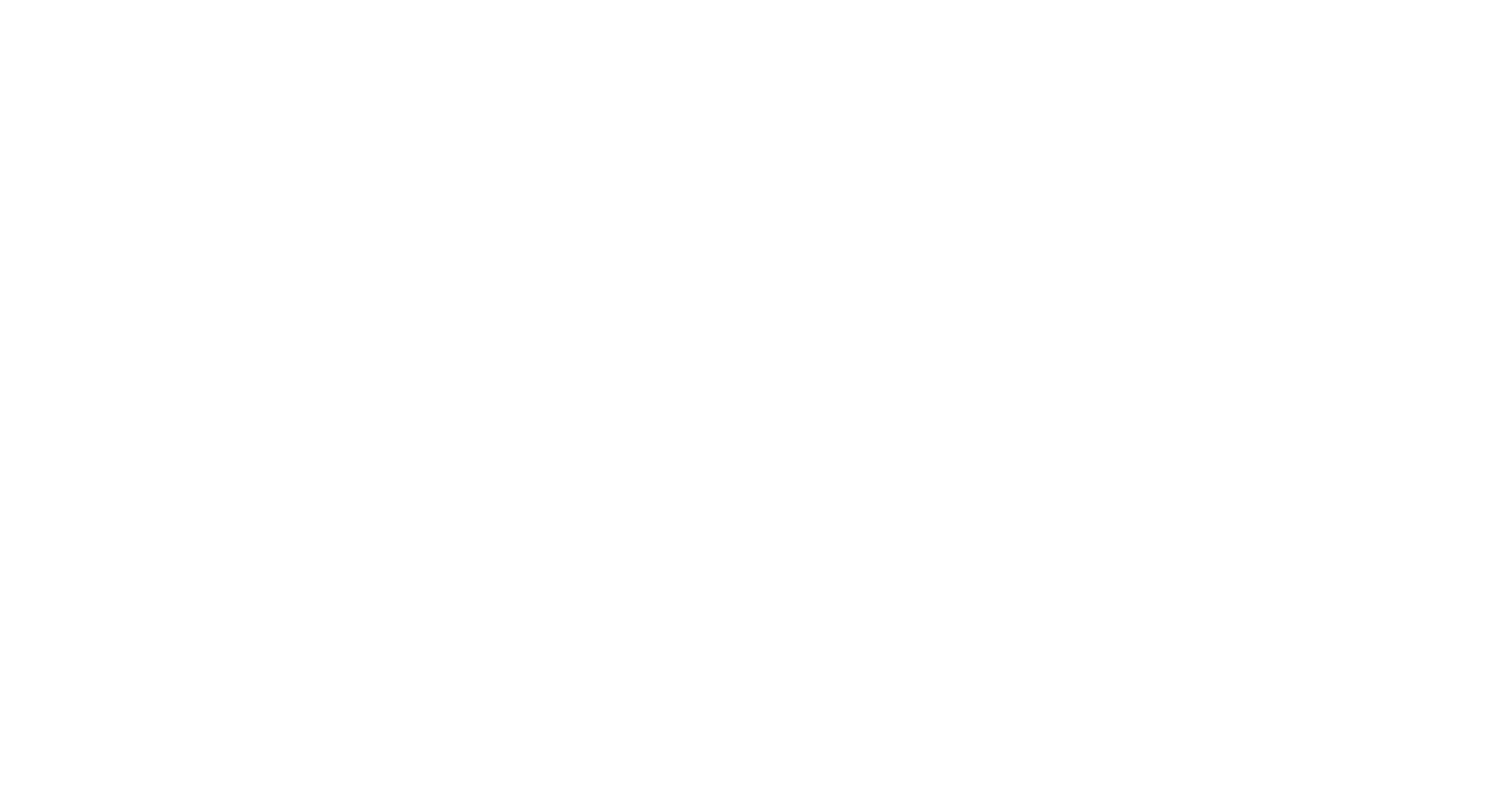 scroll, scrollTop: 0, scrollLeft: 0, axis: both 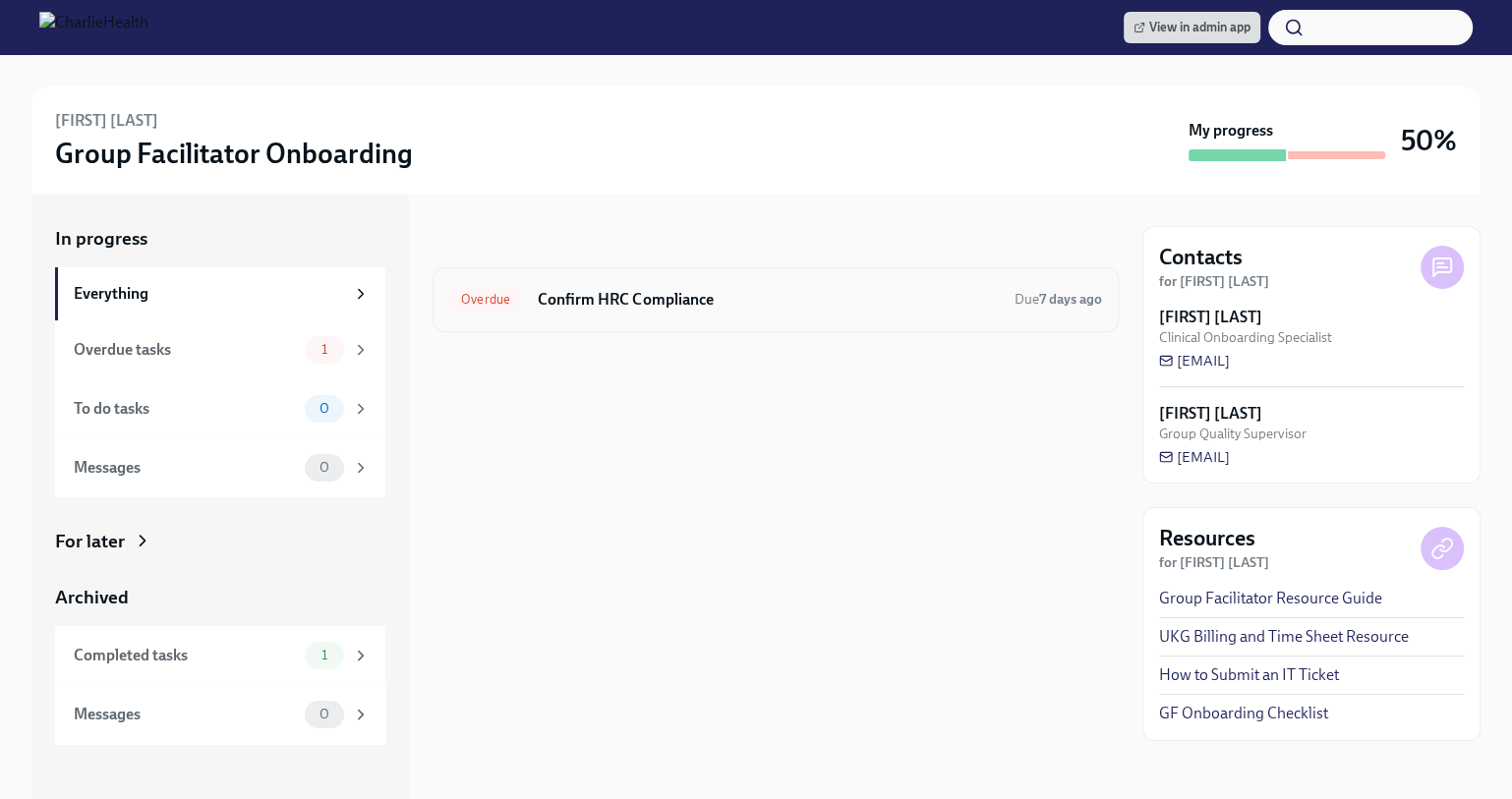click on "Confirm HRC Compliance" at bounding box center (768, 300) 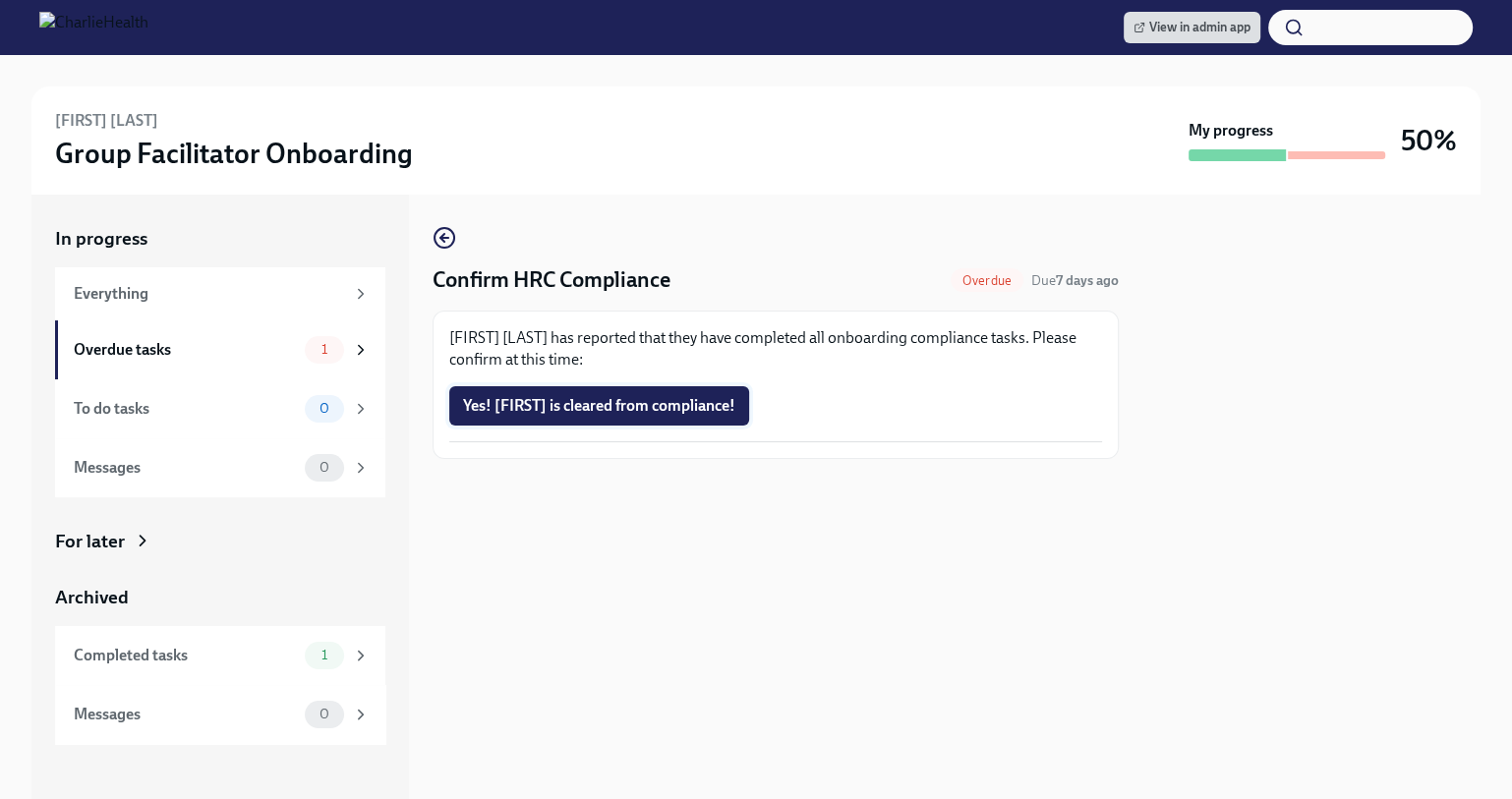 click on "Yes! Chelsea is cleared from compliance!" at bounding box center [599, 406] 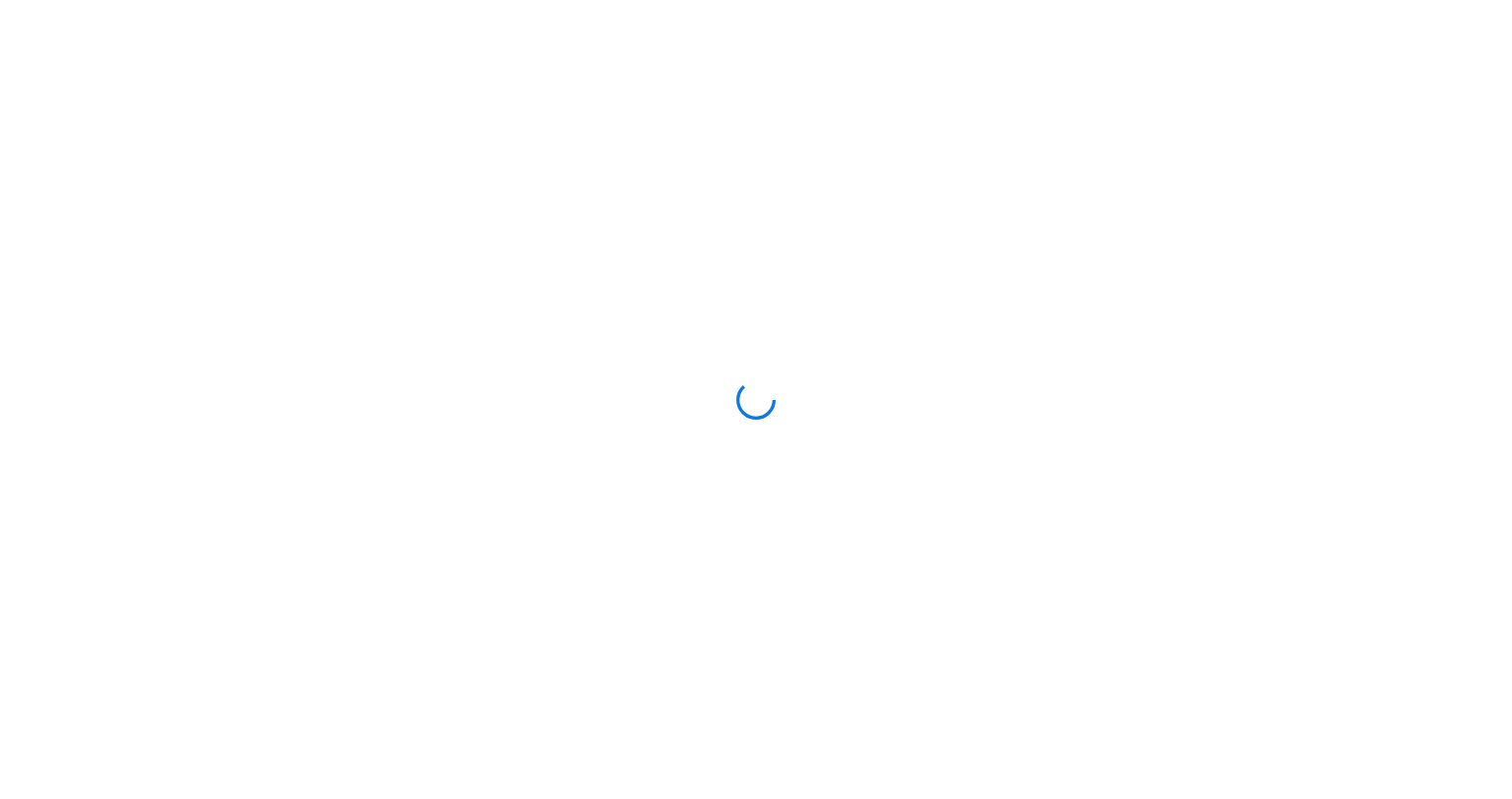 scroll, scrollTop: 0, scrollLeft: 0, axis: both 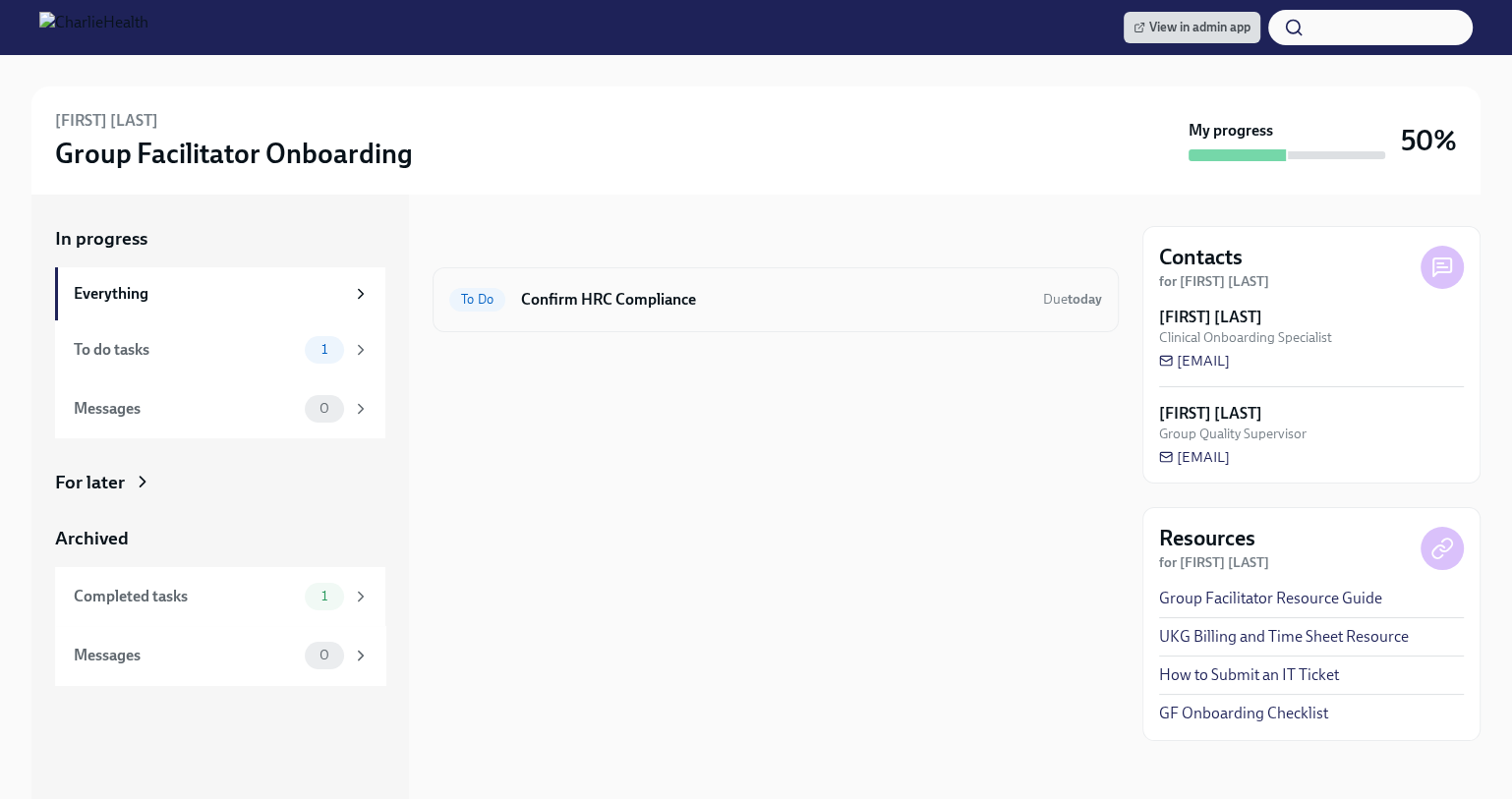 click on "Confirm HRC Compliance" at bounding box center [774, 300] 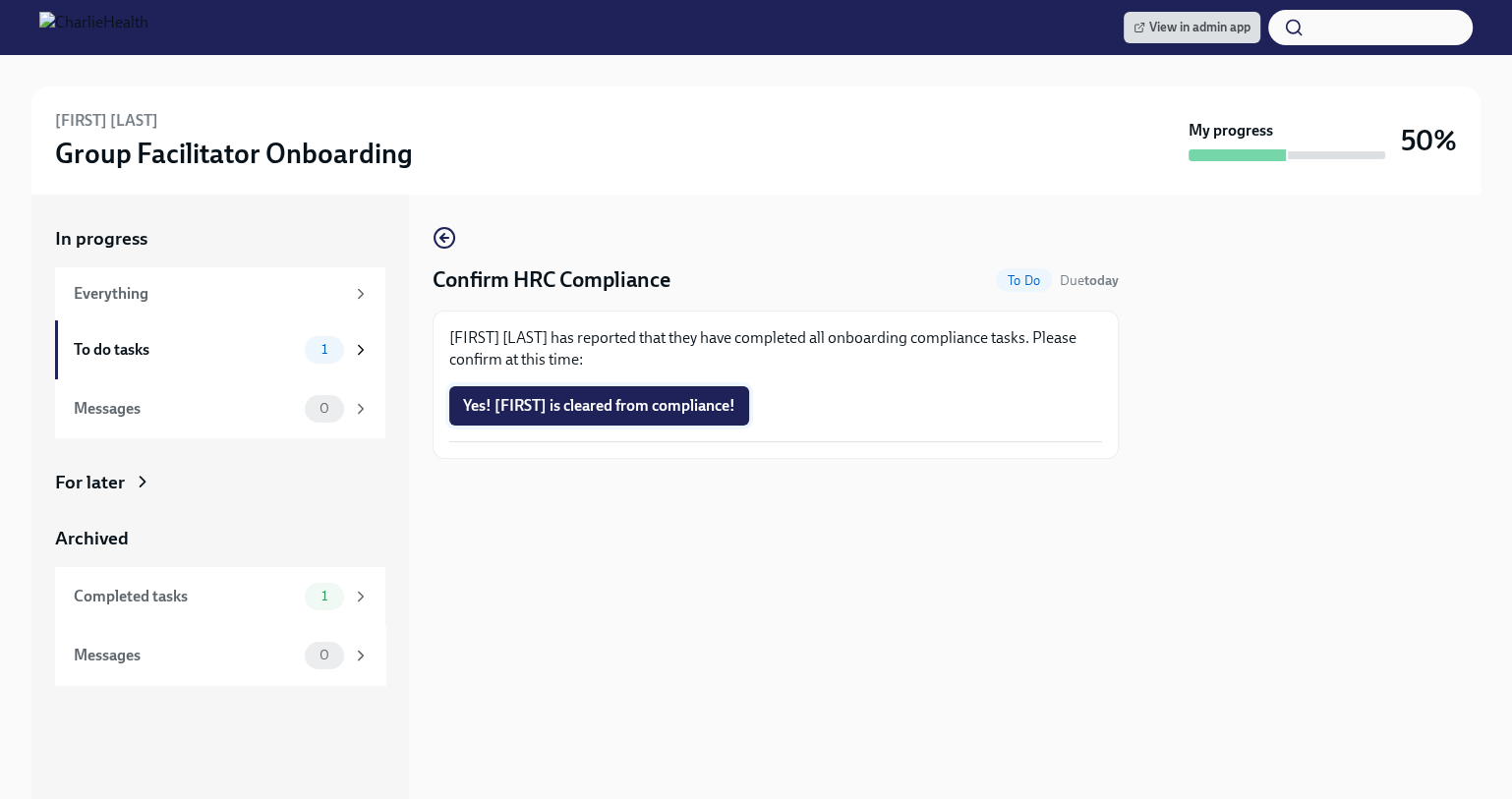 click on "Yes! [FIRST] is cleared from compliance!" at bounding box center [599, 406] 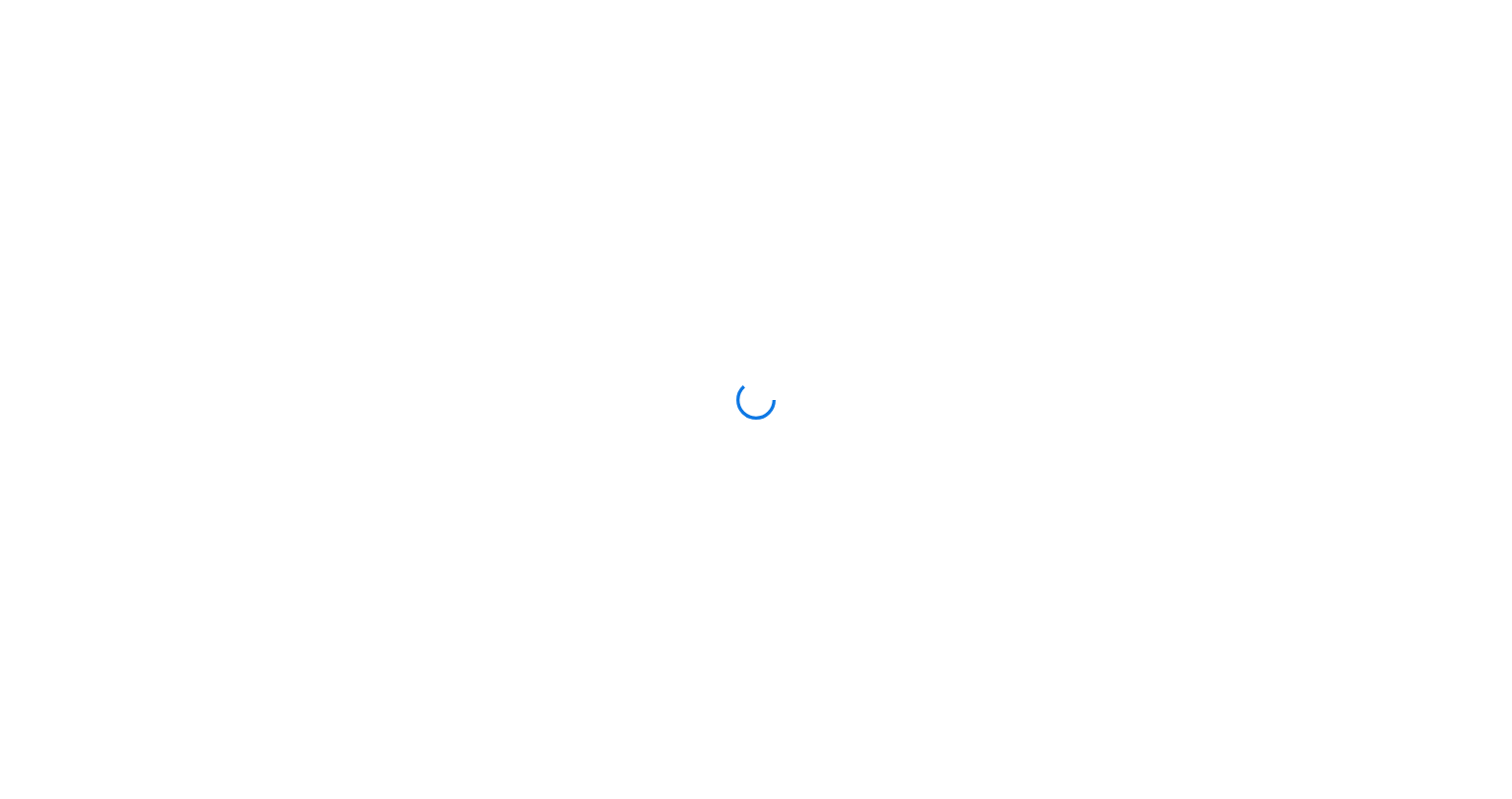 scroll, scrollTop: 0, scrollLeft: 0, axis: both 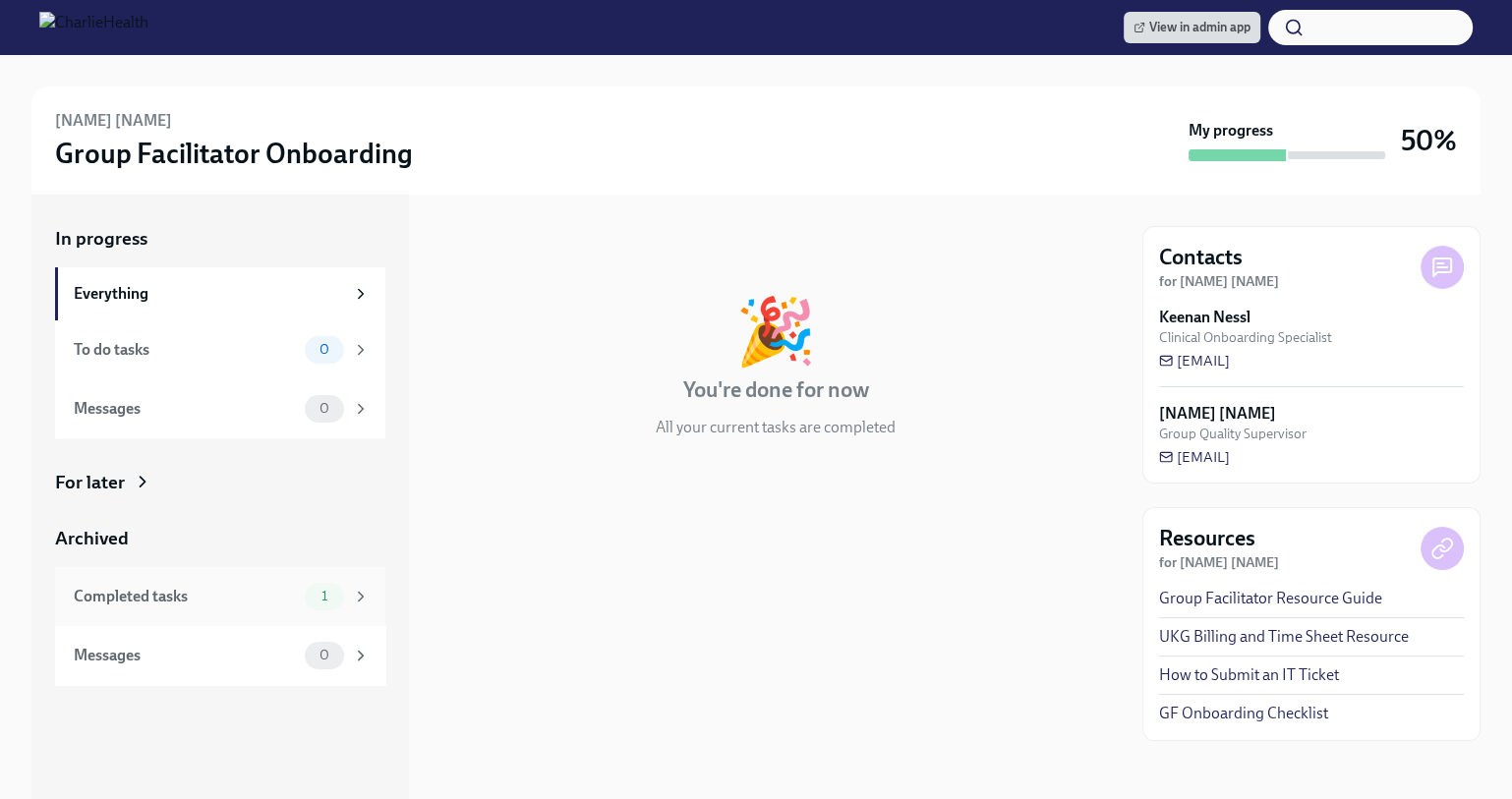click on "Completed tasks" at bounding box center (185, 597) 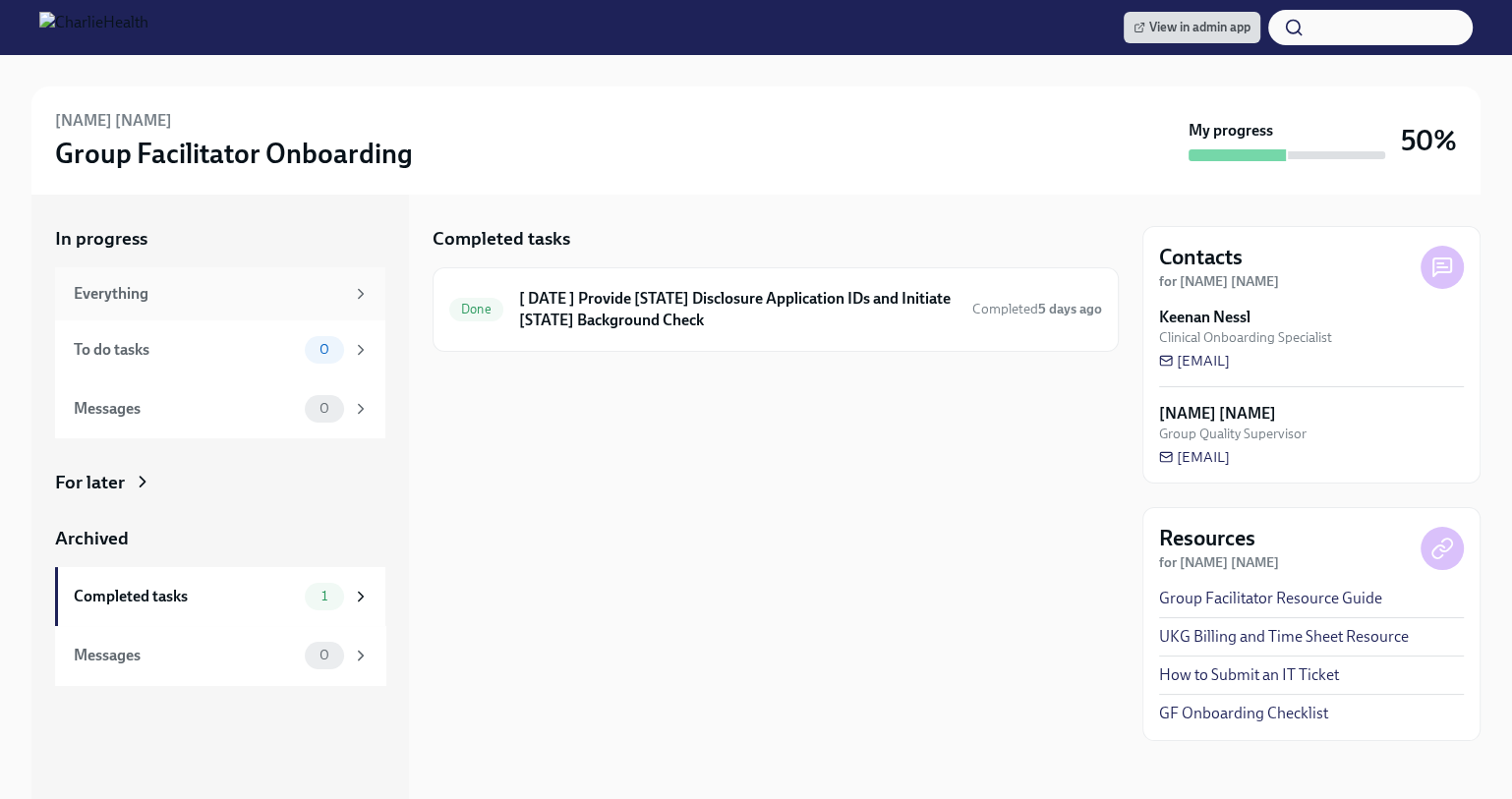 click on "Everything" at bounding box center [208, 294] 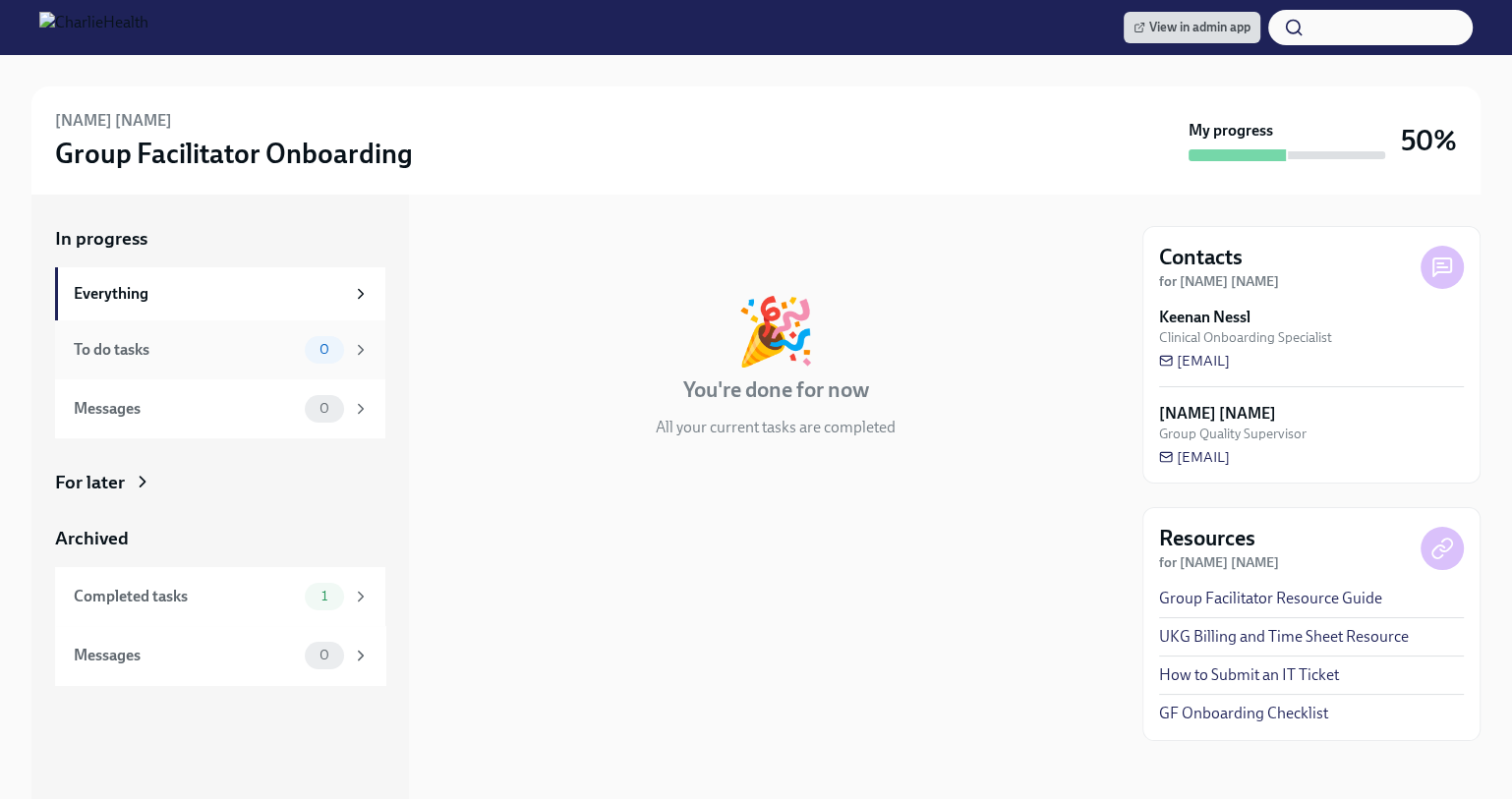 click on "To do tasks" at bounding box center (185, 350) 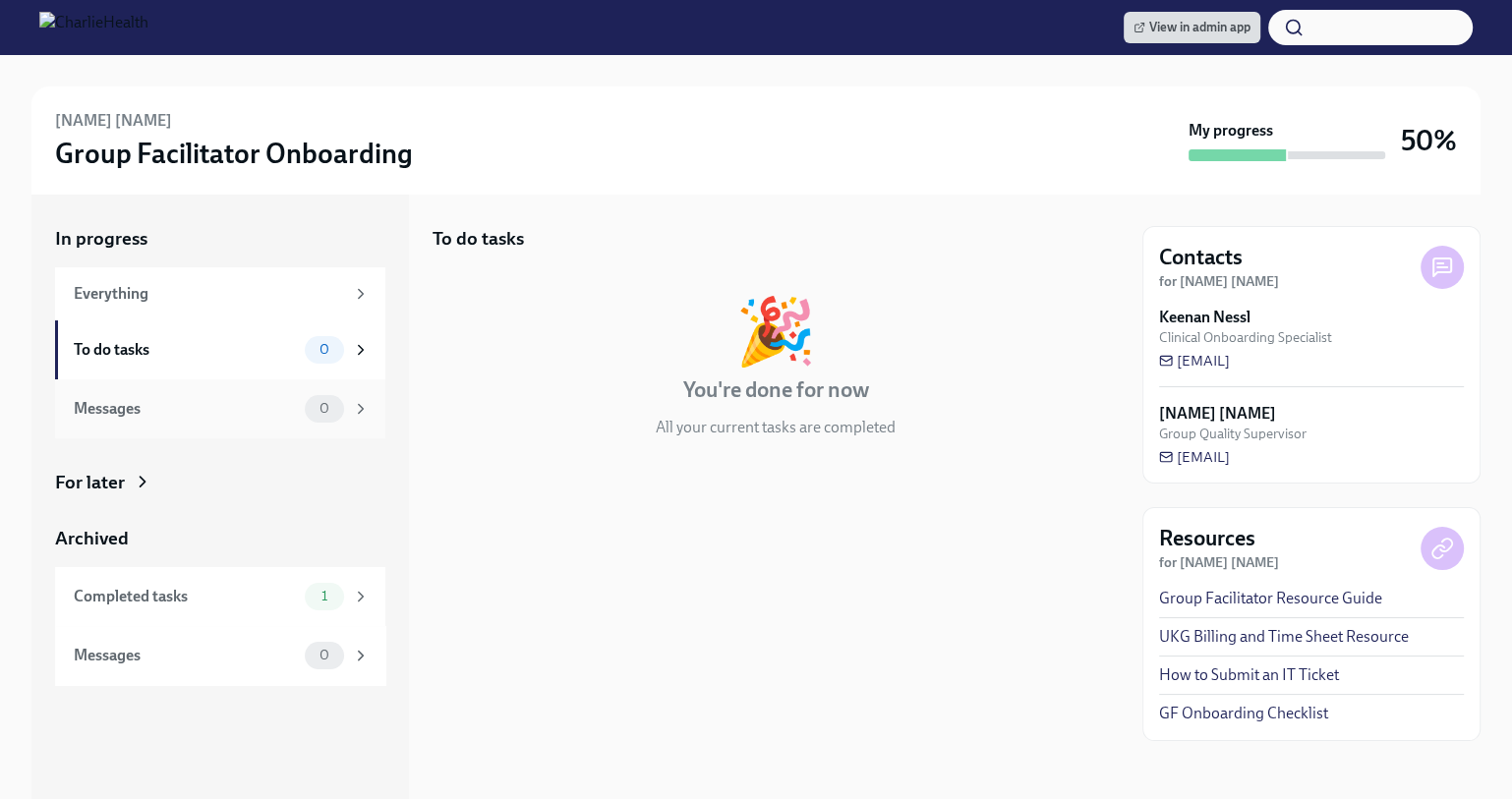 click on "Messages 0" at bounding box center (220, 409) 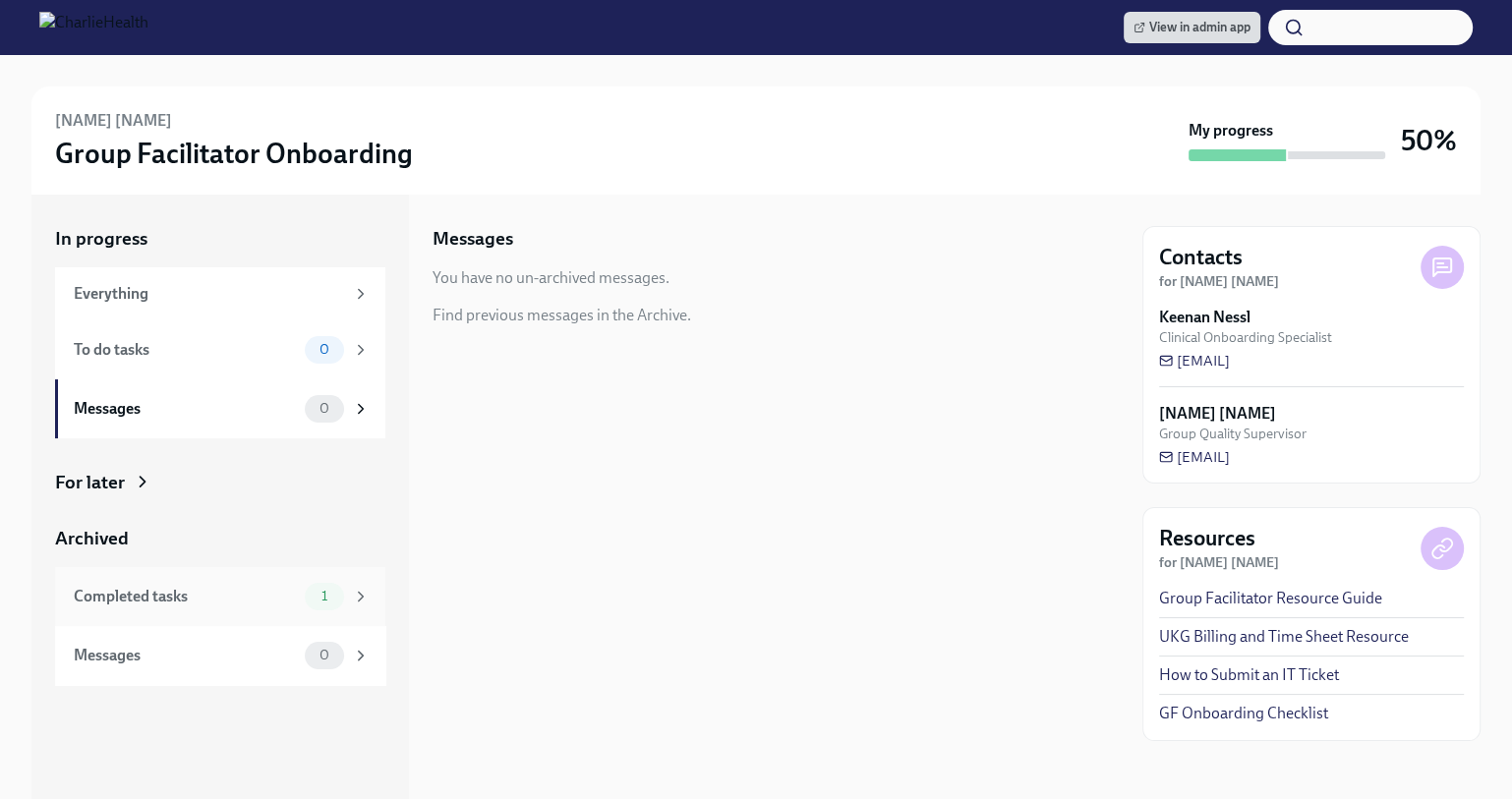 click on "Completed tasks 1" at bounding box center [220, 597] 